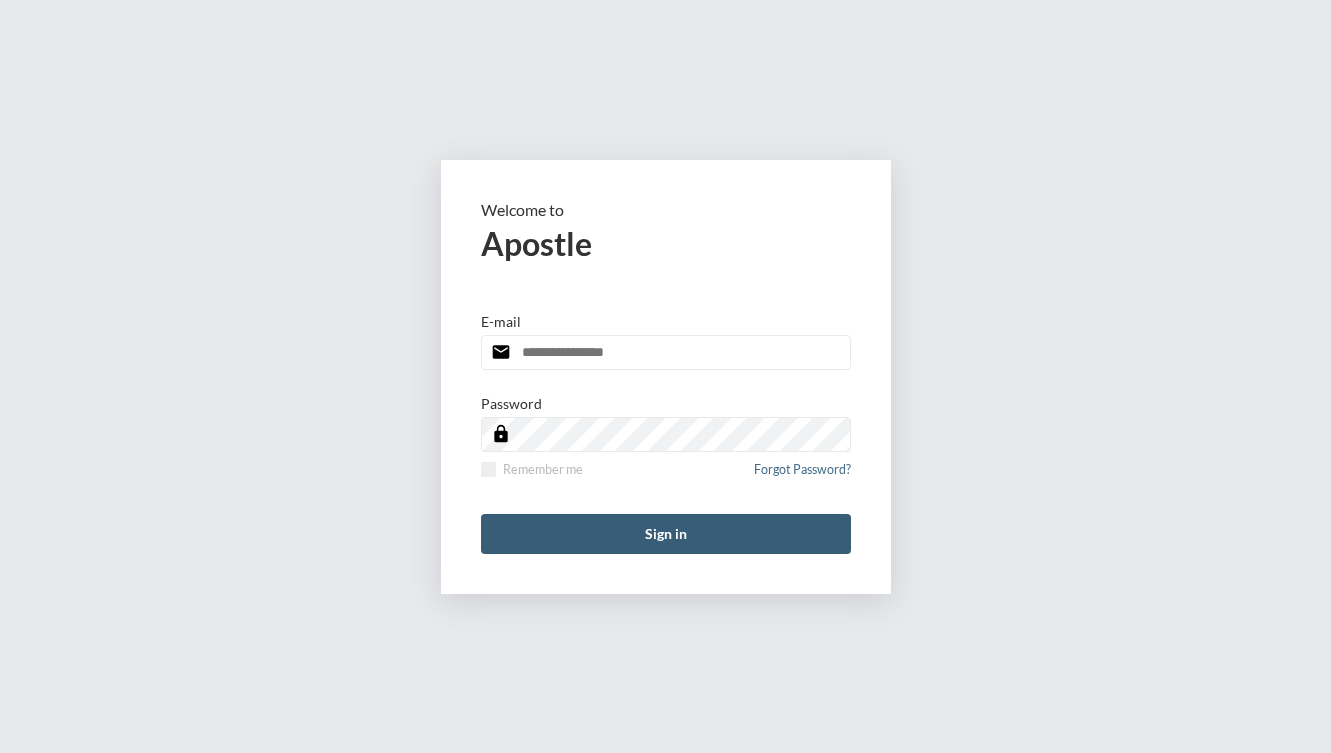 scroll, scrollTop: 0, scrollLeft: 0, axis: both 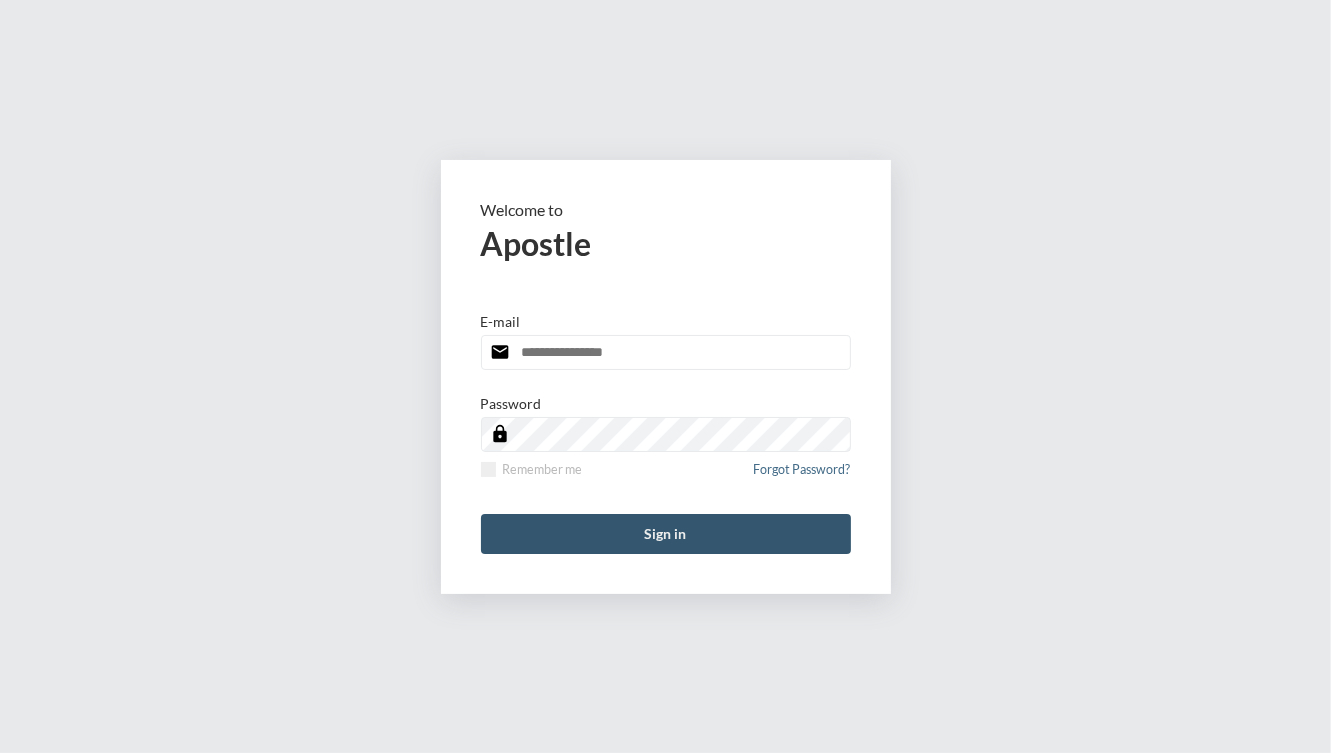 type on "**********" 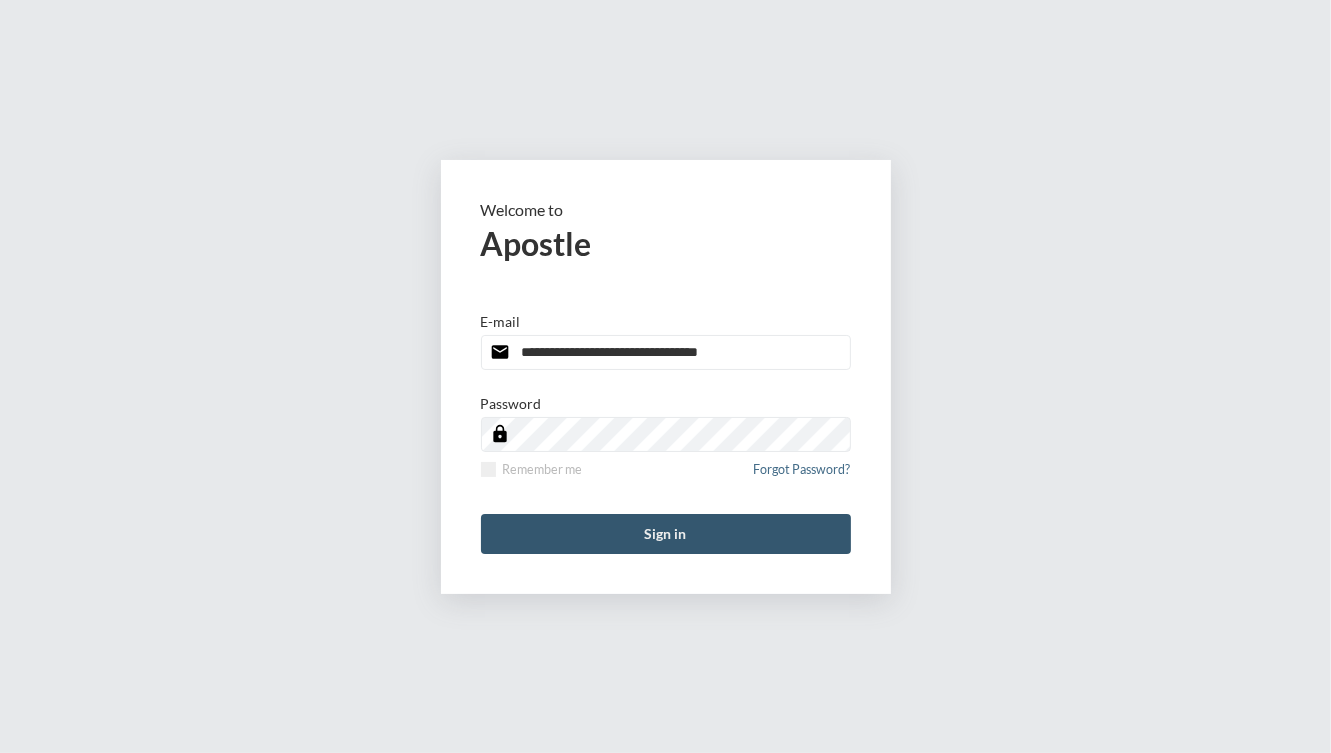click on "Sign in" at bounding box center [666, 534] 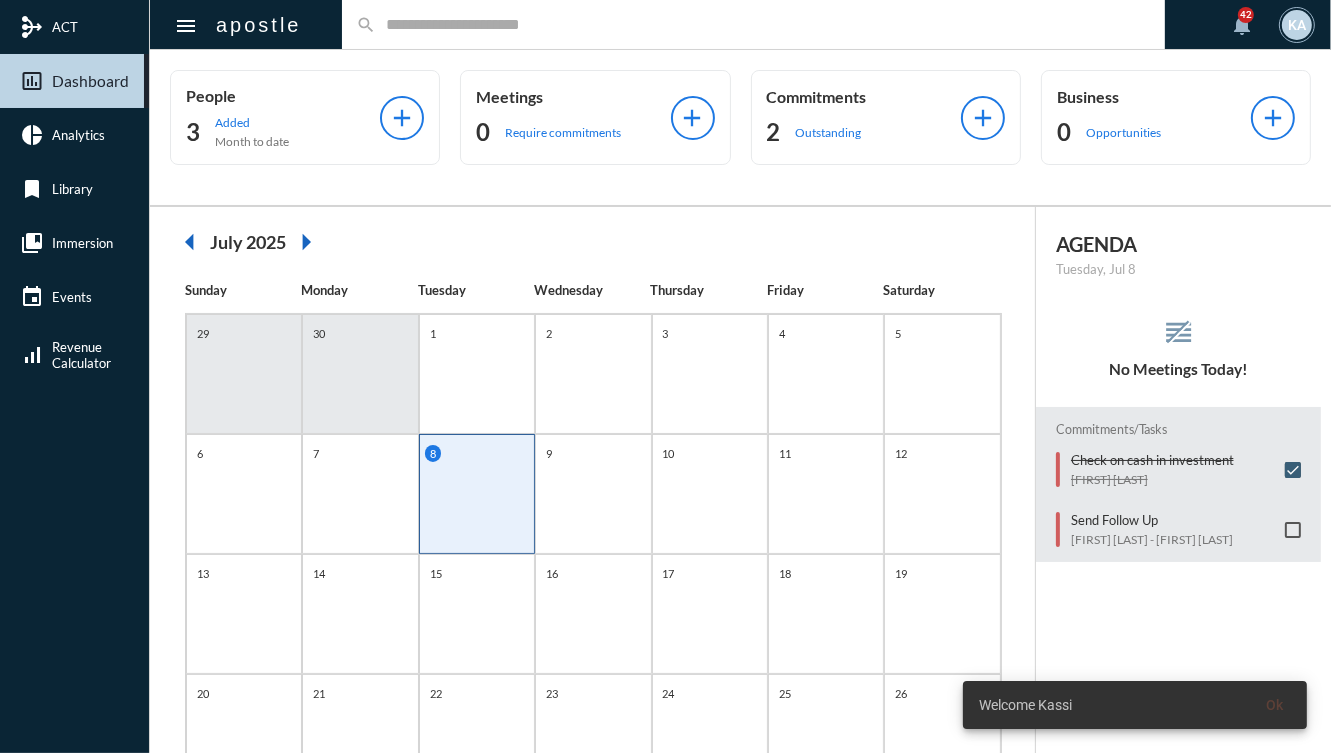 click at bounding box center [764, 24] 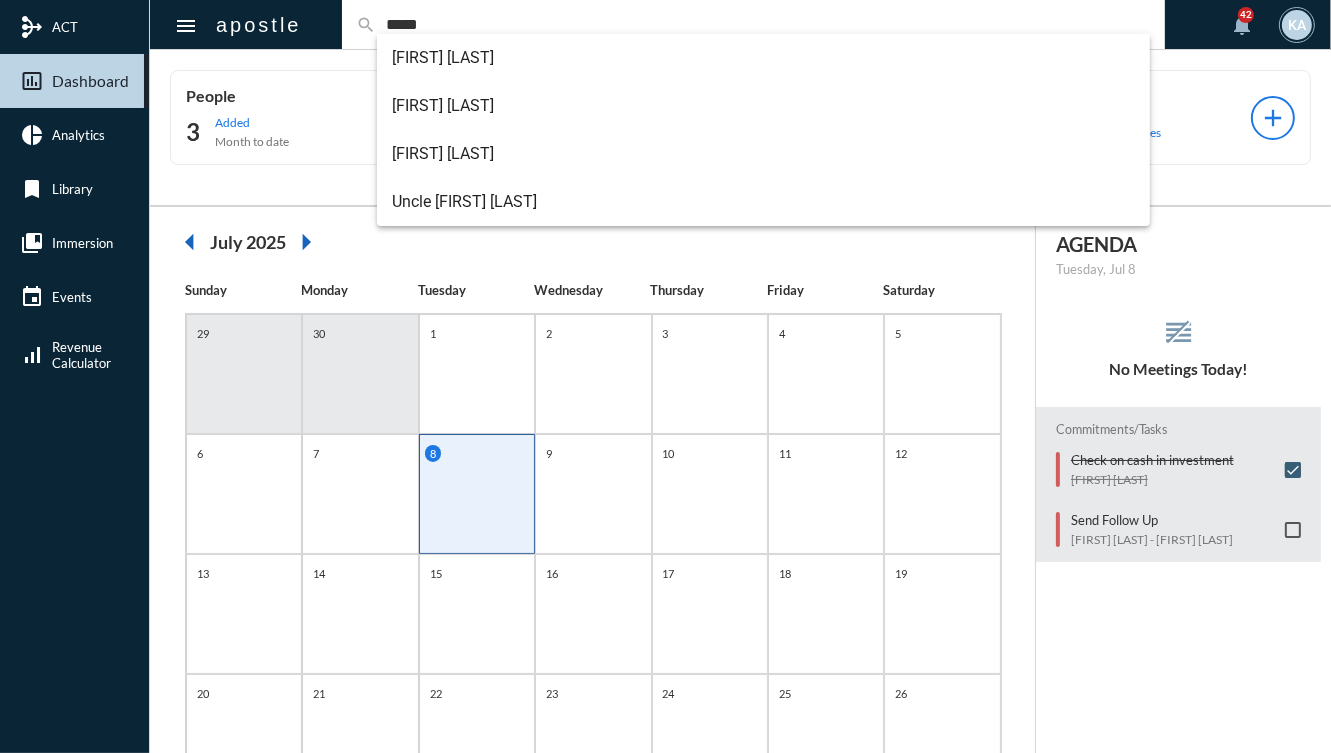 click on "*****" at bounding box center [764, 24] 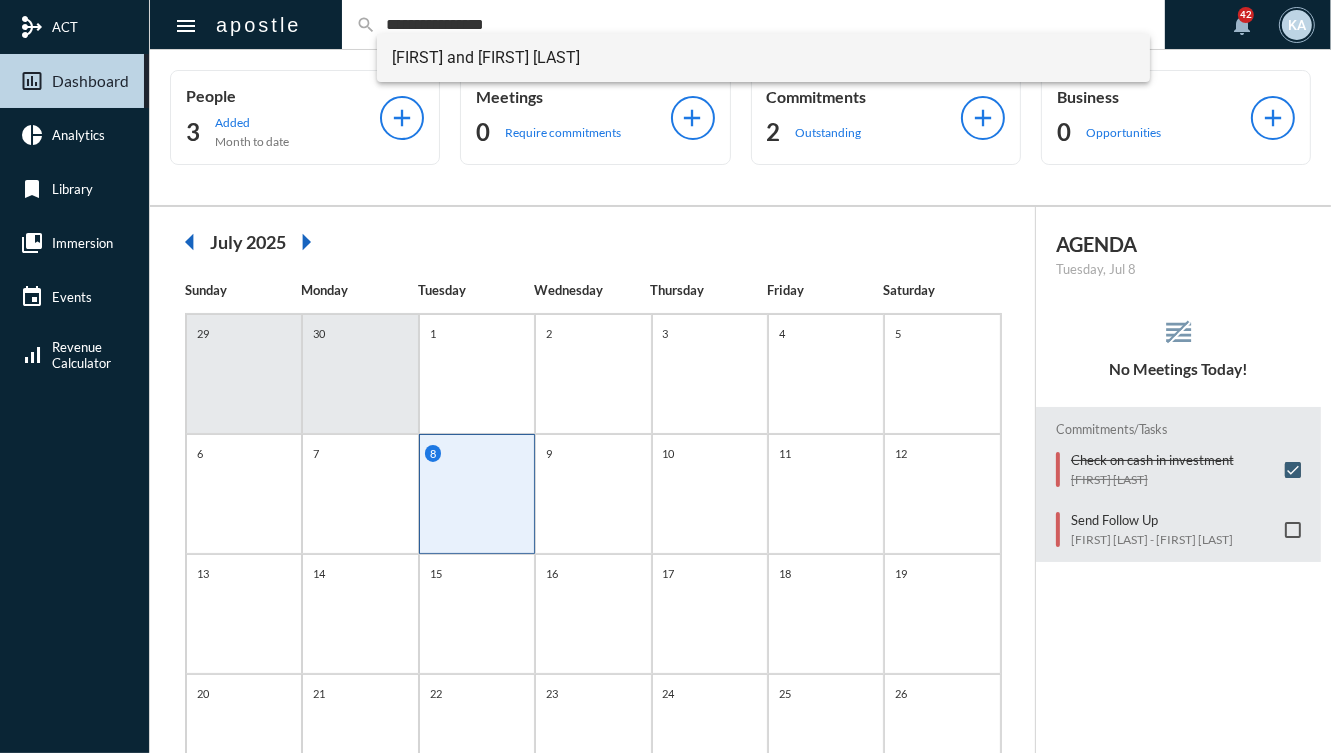 click on "[FIRST] and [FIRST]  [LAST]" at bounding box center (764, 58) 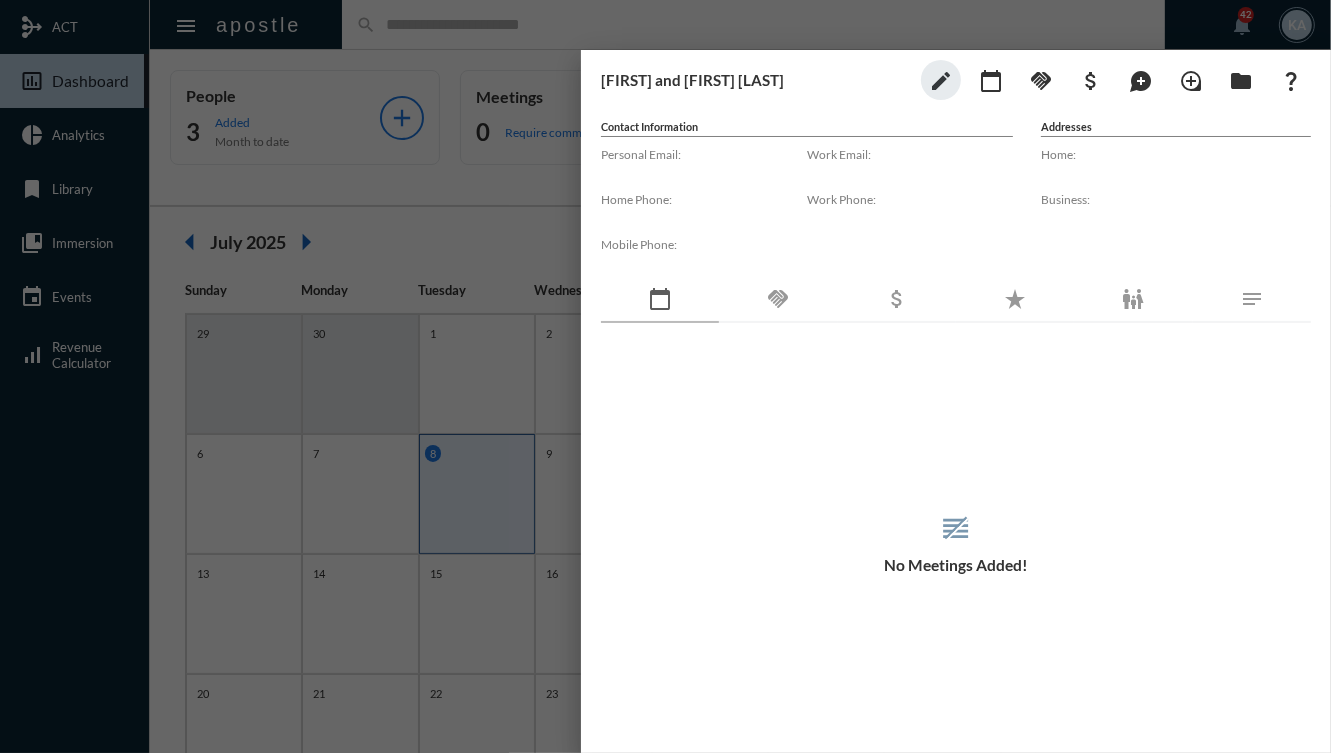 click on "handshake" at bounding box center [778, 300] 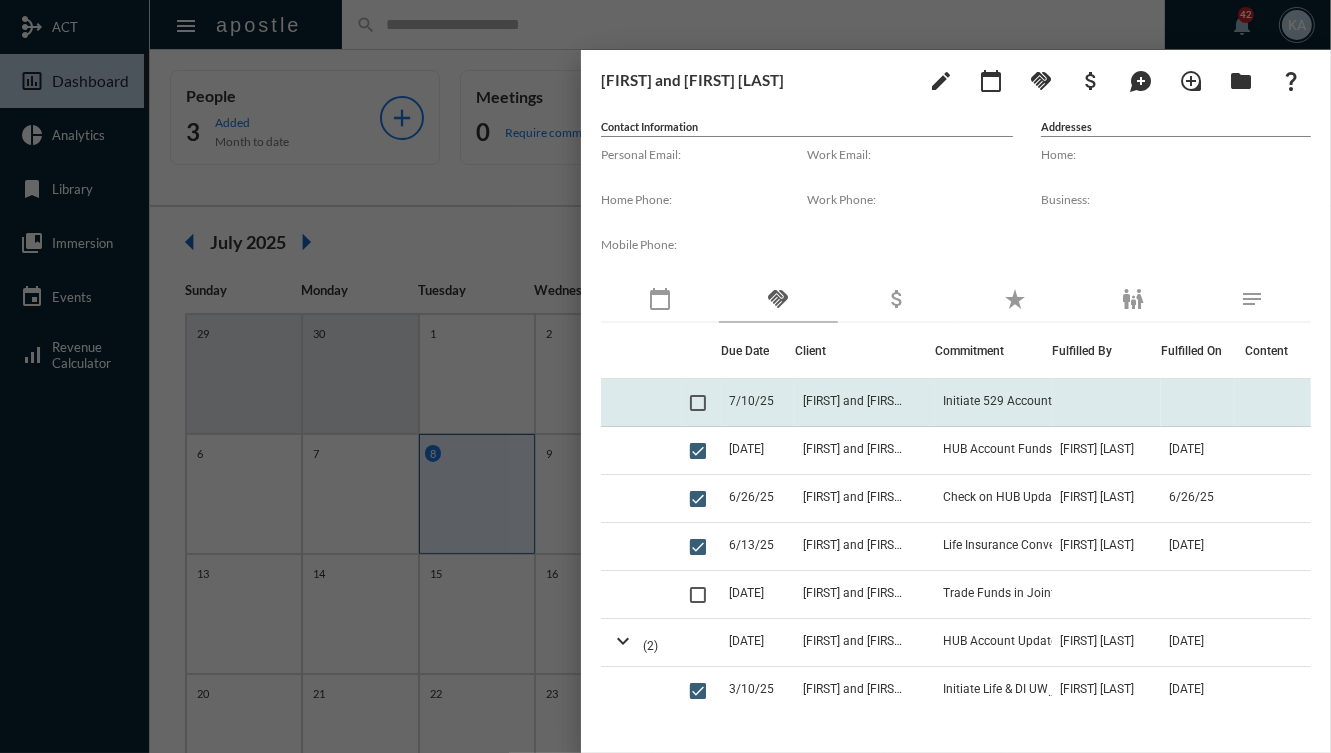 click on "[FIRST] and [FIRST] [LAST]" at bounding box center (865, 403) 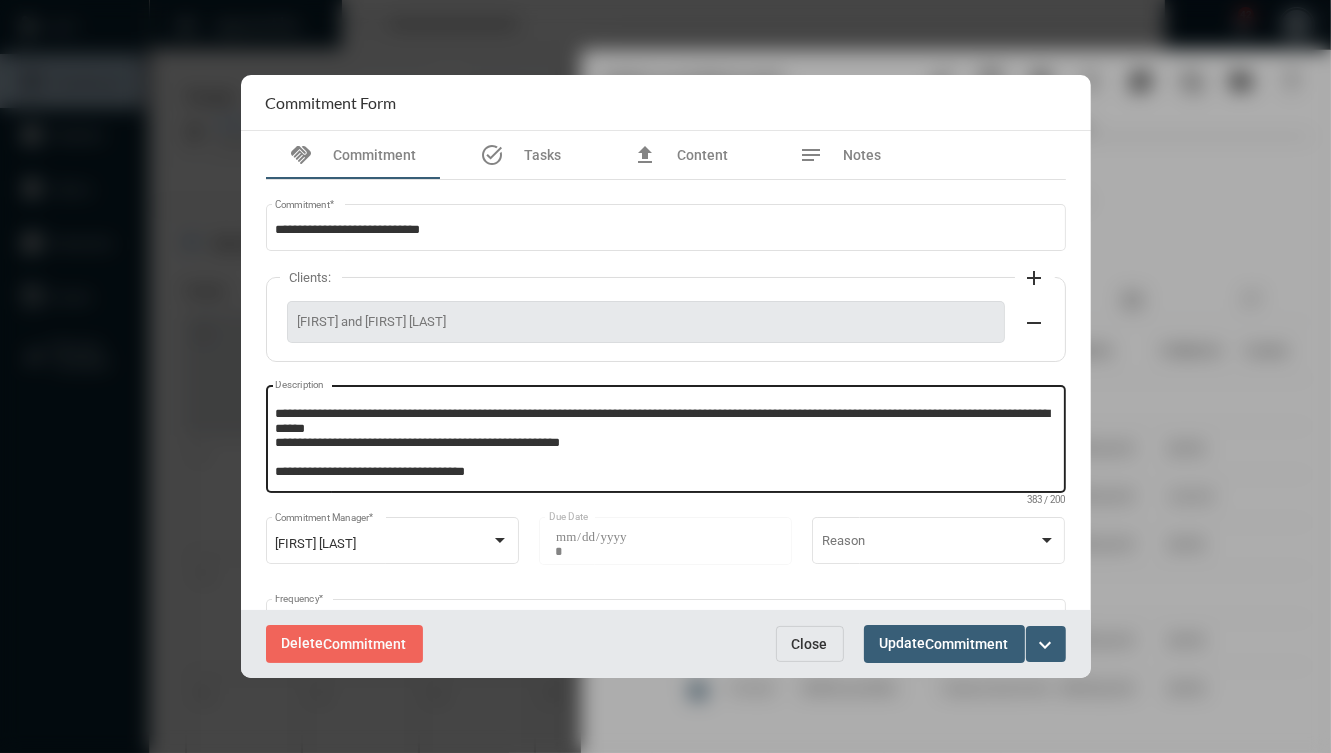 scroll, scrollTop: 0, scrollLeft: 0, axis: both 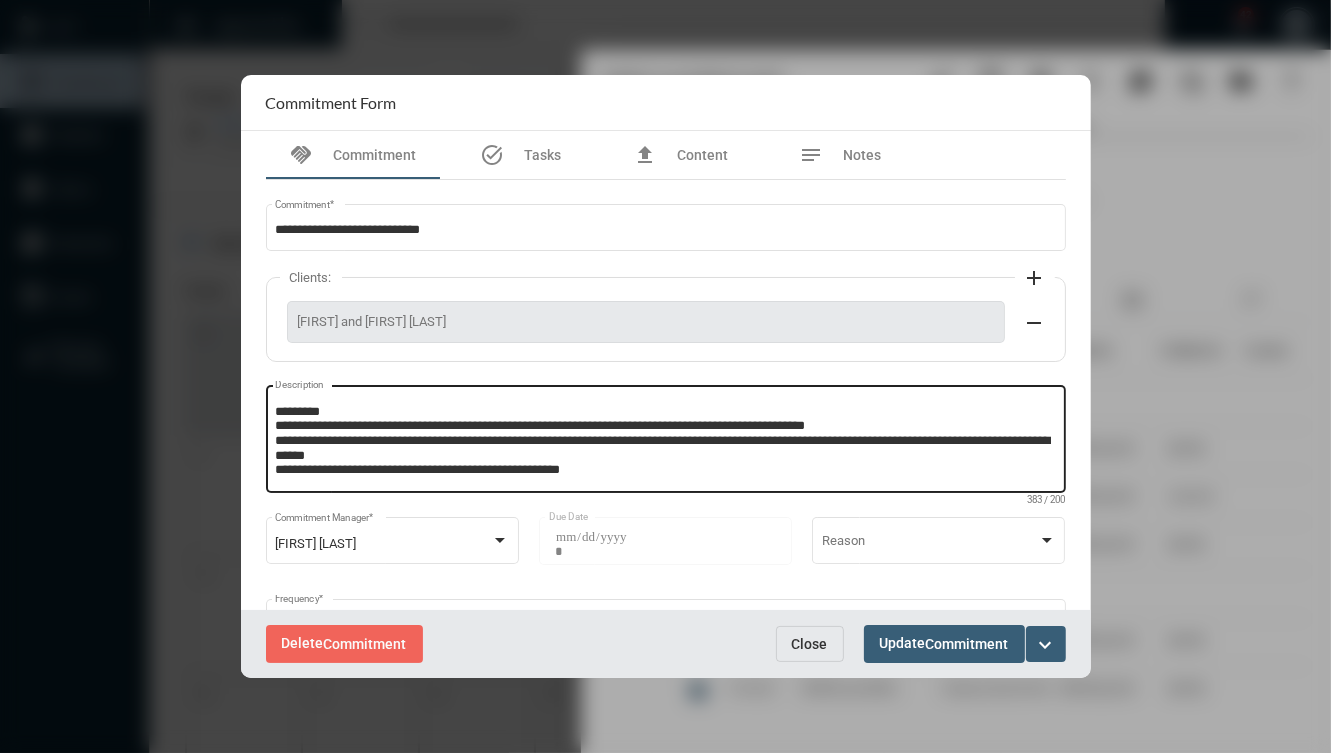 click on "**********" at bounding box center (663, 442) 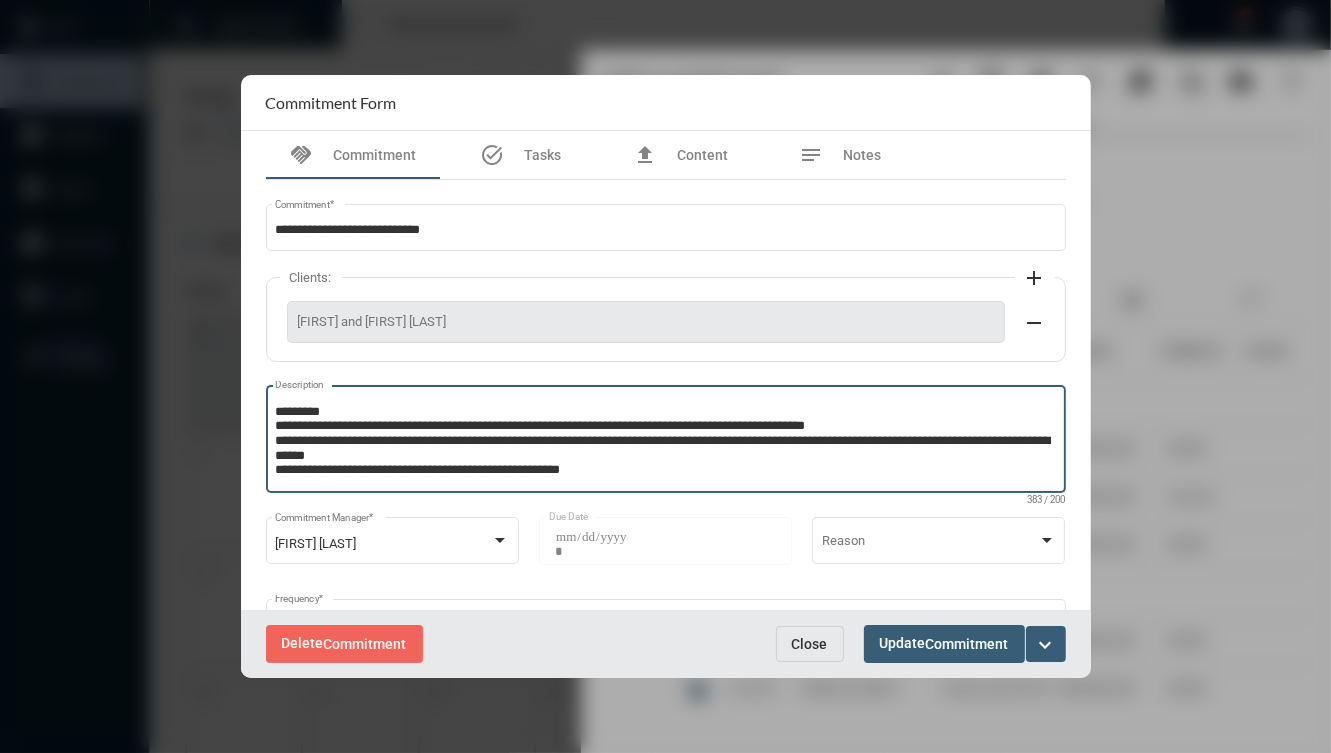 click on "**********" at bounding box center [663, 442] 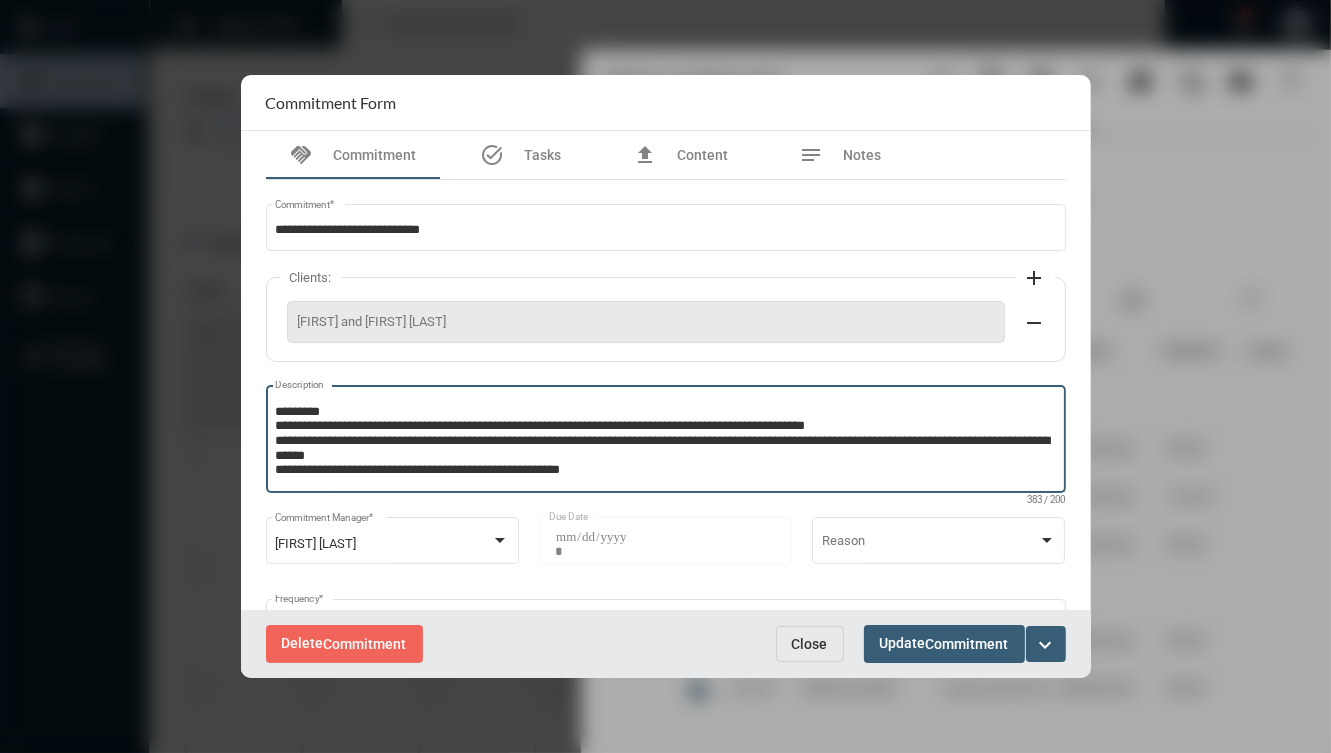 scroll, scrollTop: 56, scrollLeft: 0, axis: vertical 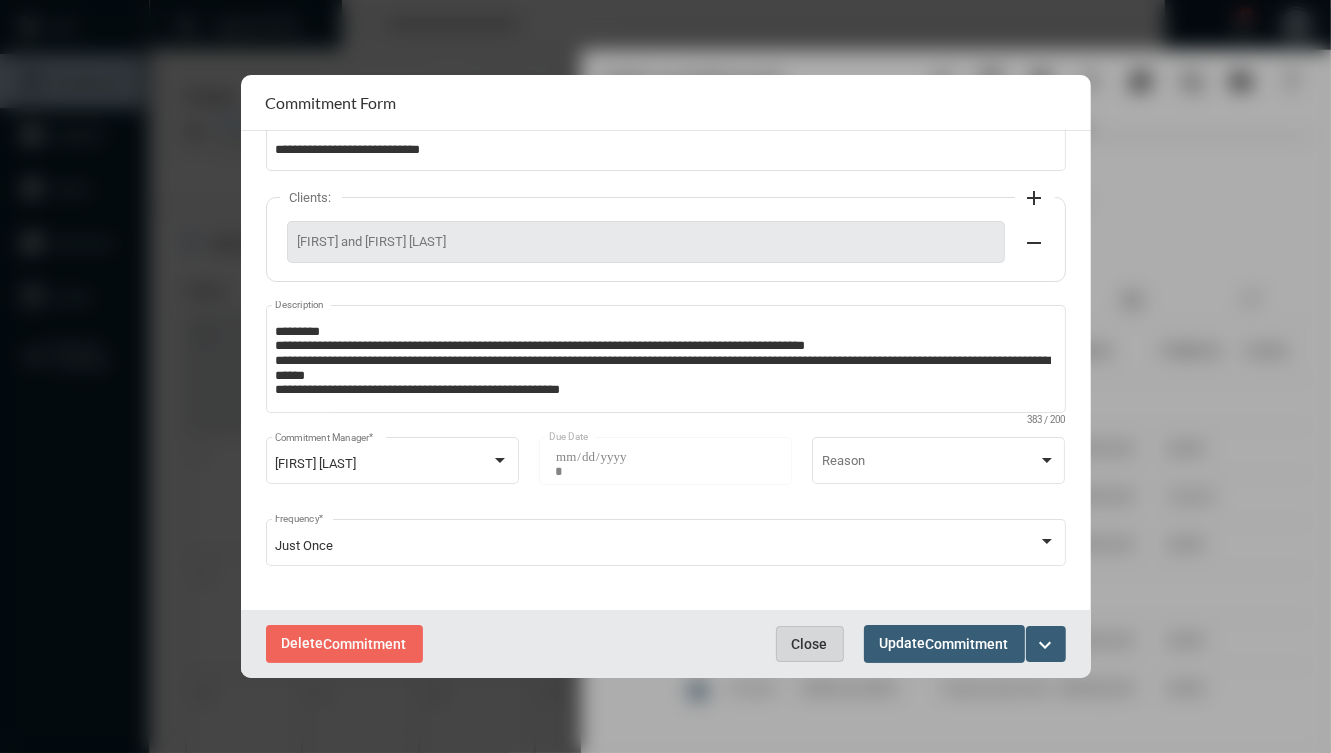 click on "Close" at bounding box center (810, 644) 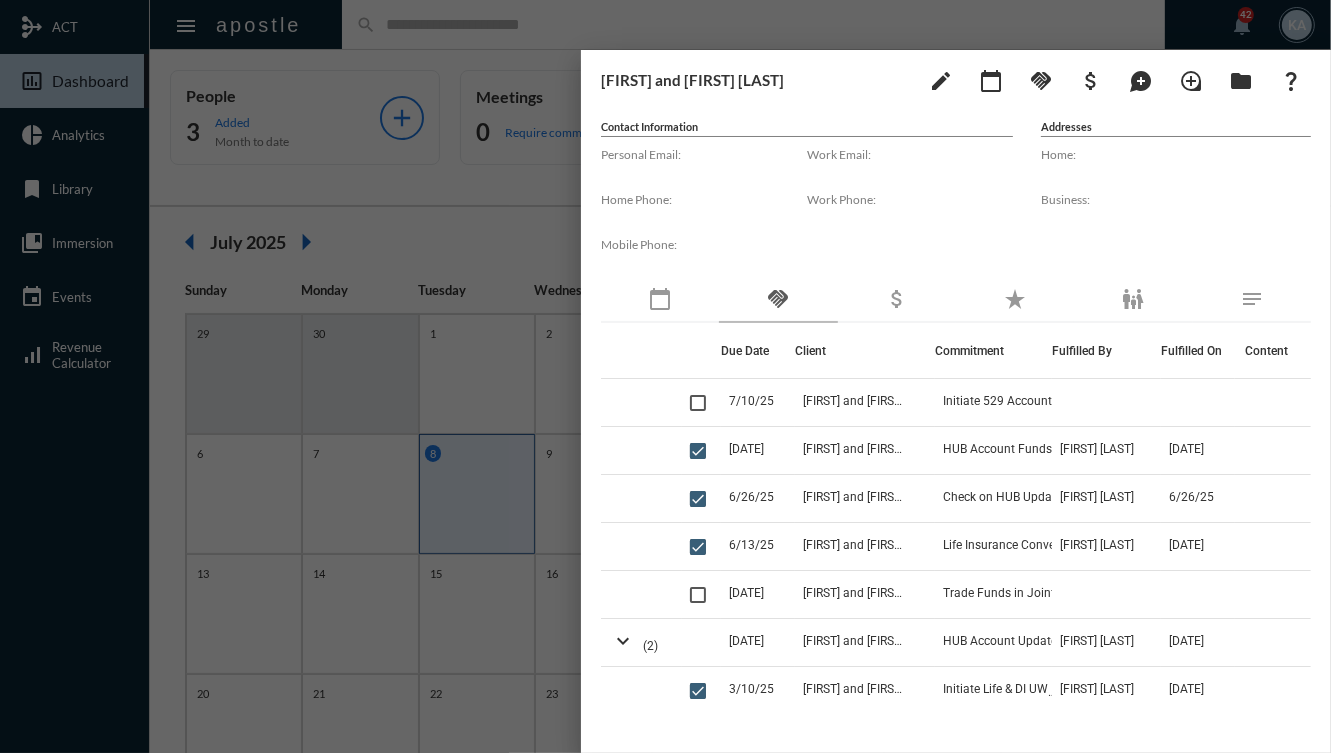 click at bounding box center (665, 376) 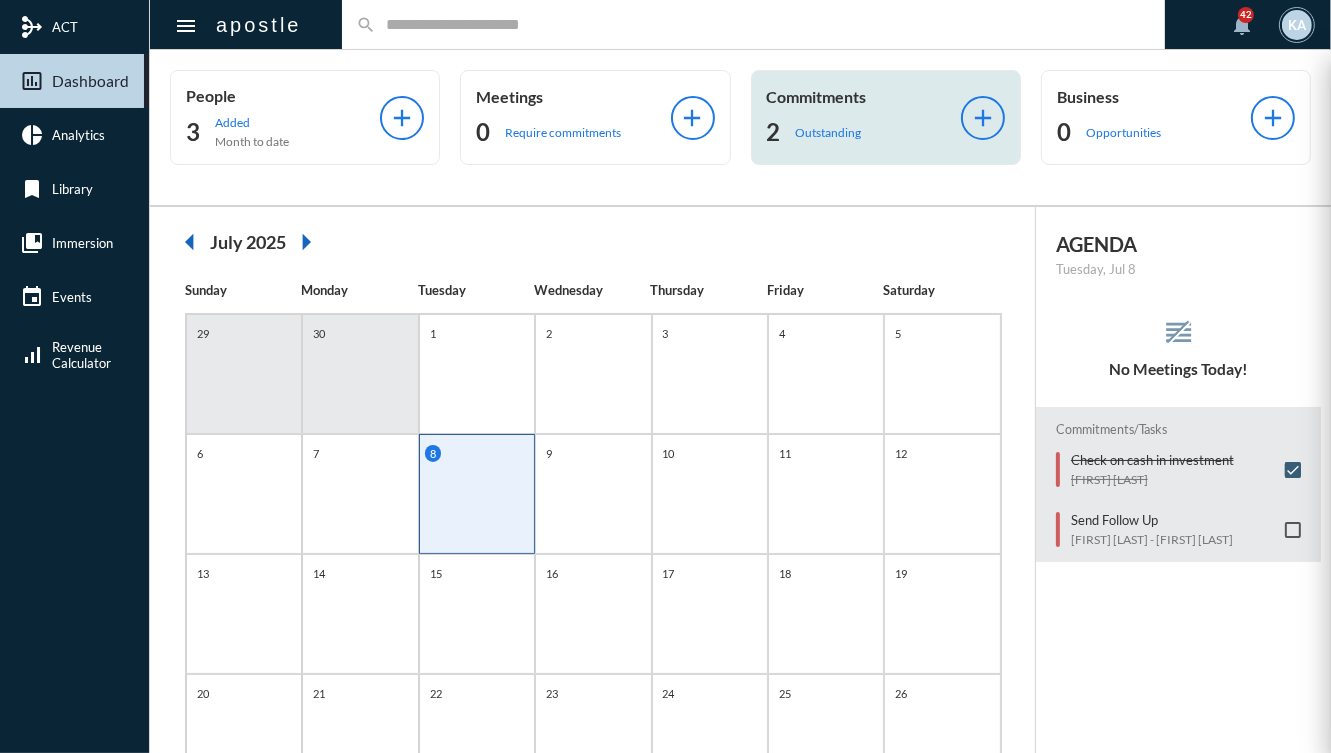 click on "Commitments" at bounding box center [283, 95] 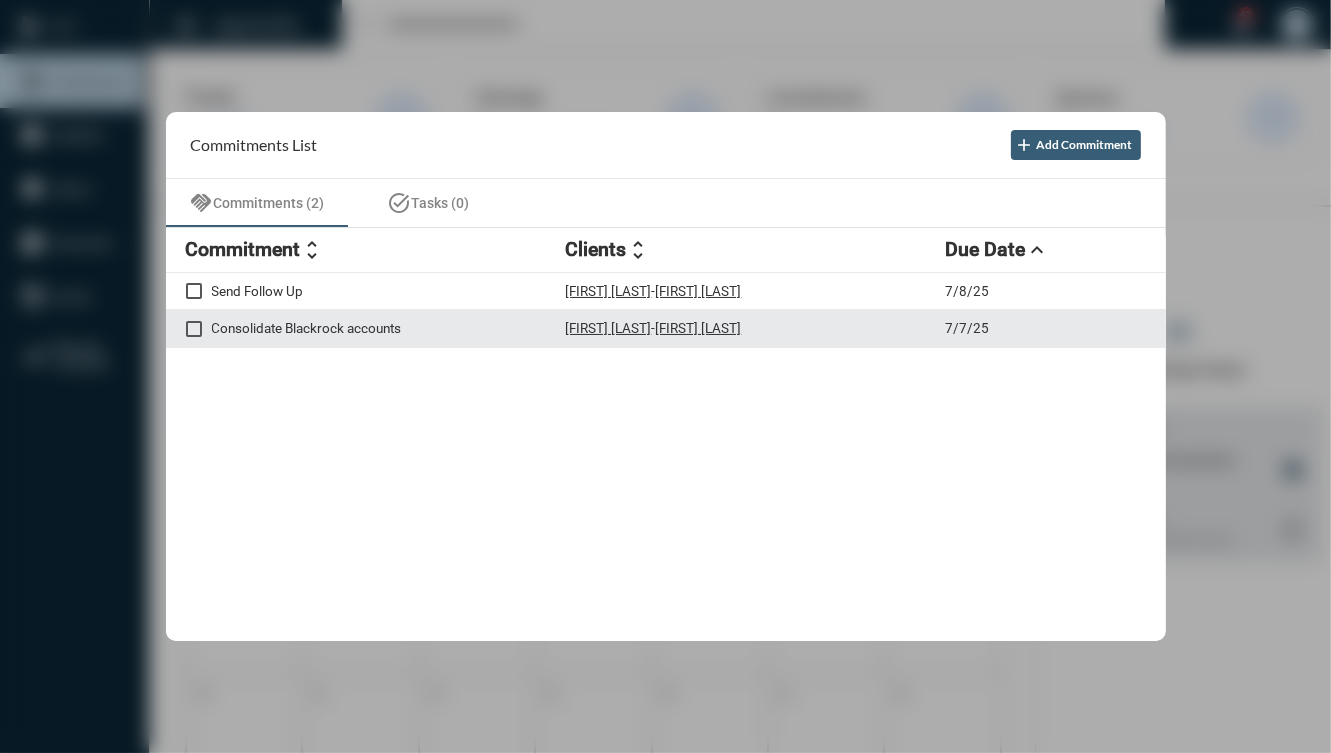 click on "Consolidate Blackrock accounts" at bounding box center (376, 291) 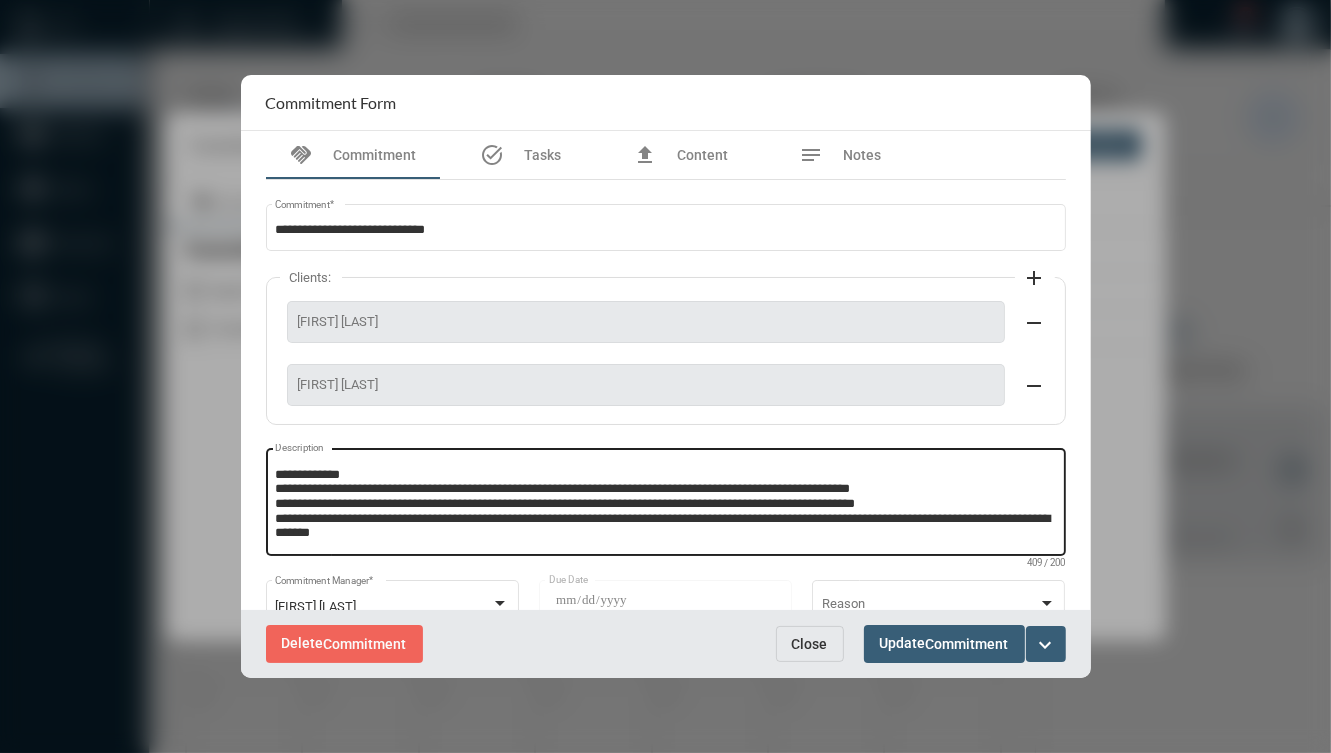 drag, startPoint x: 372, startPoint y: 336, endPoint x: 320, endPoint y: 480, distance: 153.10127 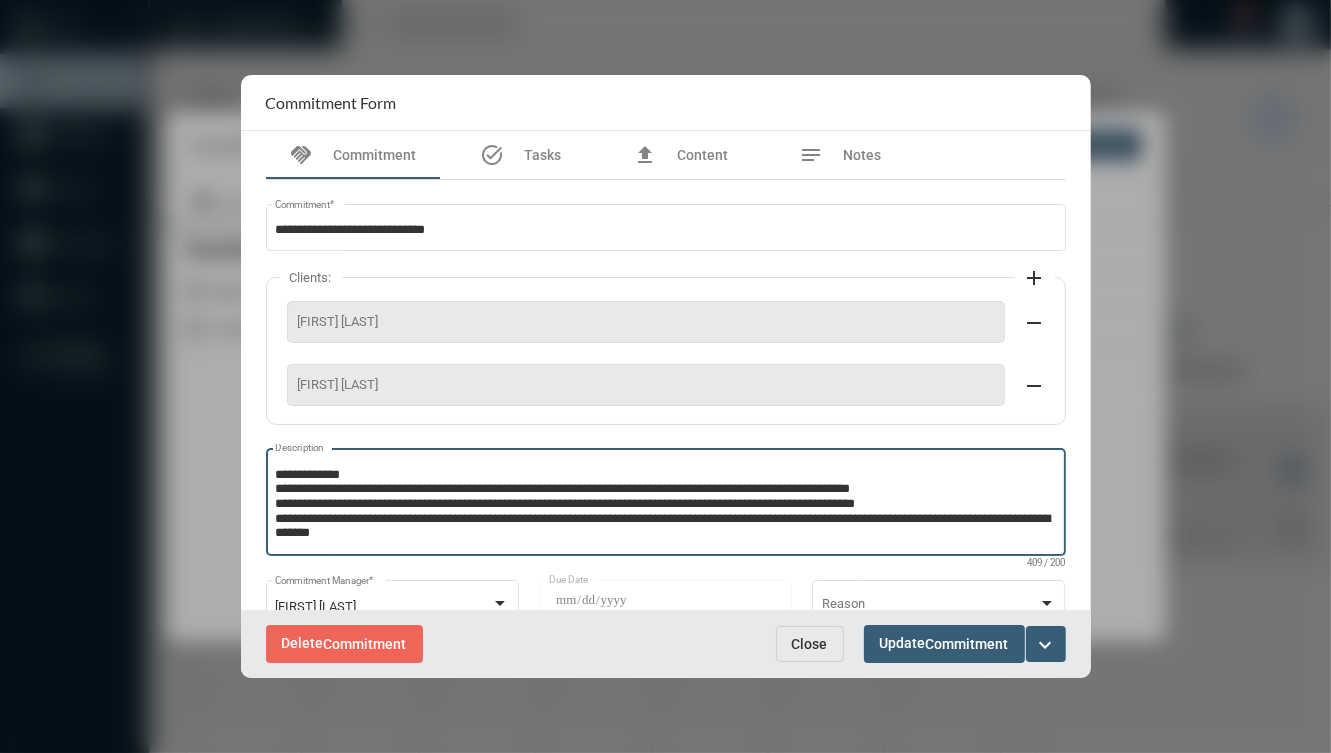 drag, startPoint x: 437, startPoint y: 527, endPoint x: 271, endPoint y: 467, distance: 176.51062 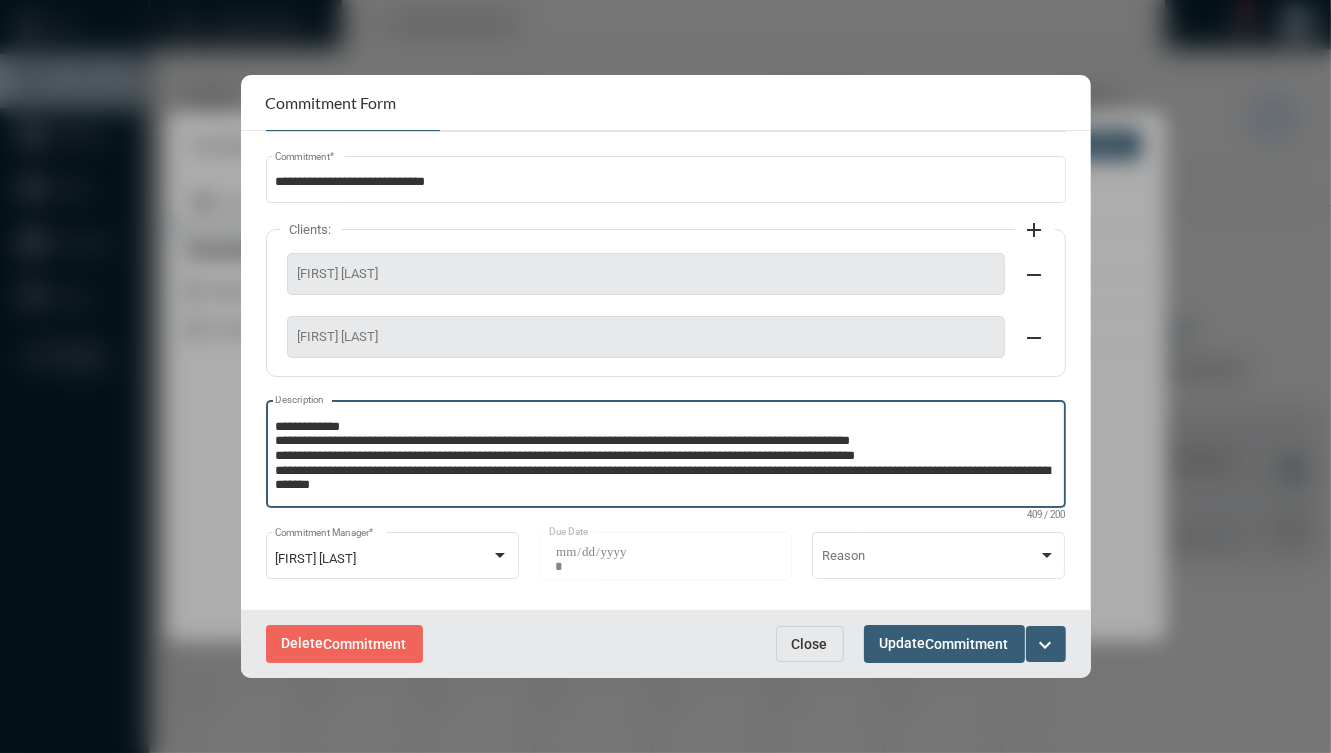 scroll, scrollTop: 80, scrollLeft: 0, axis: vertical 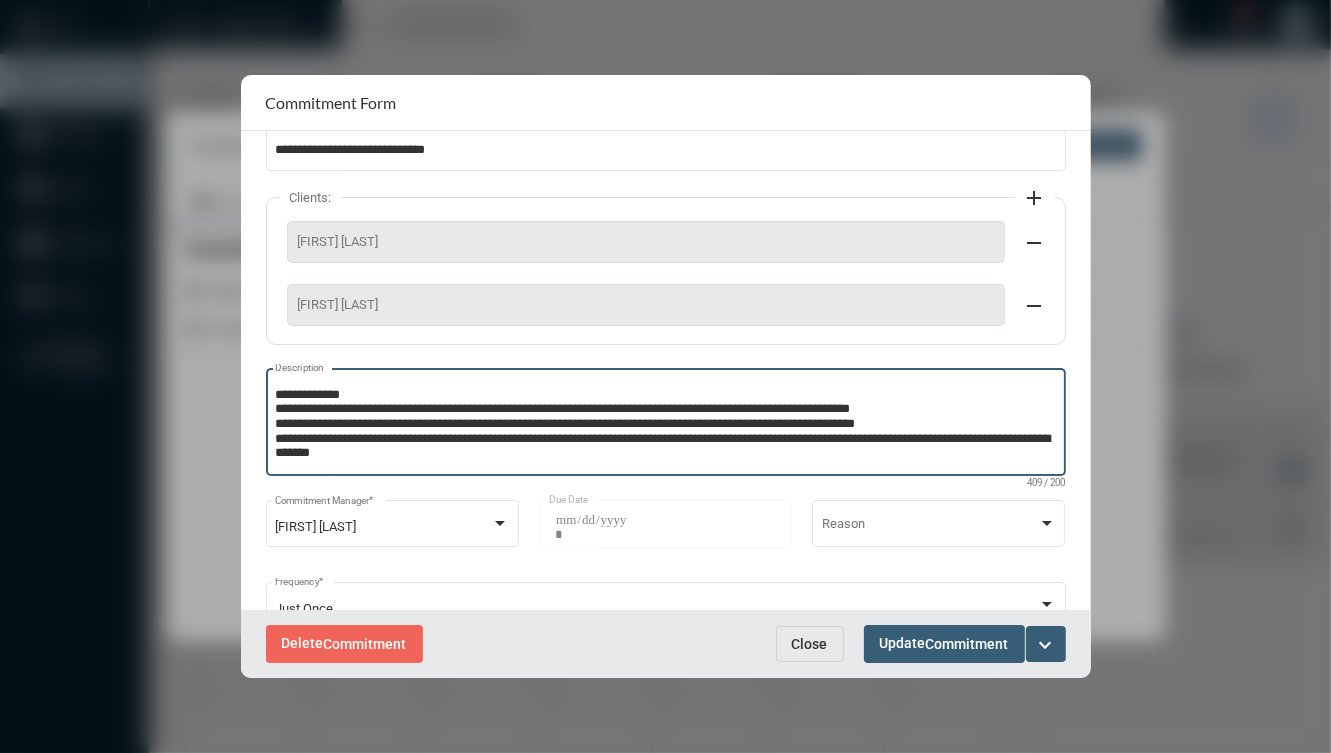 click on "**********" at bounding box center (665, 425) 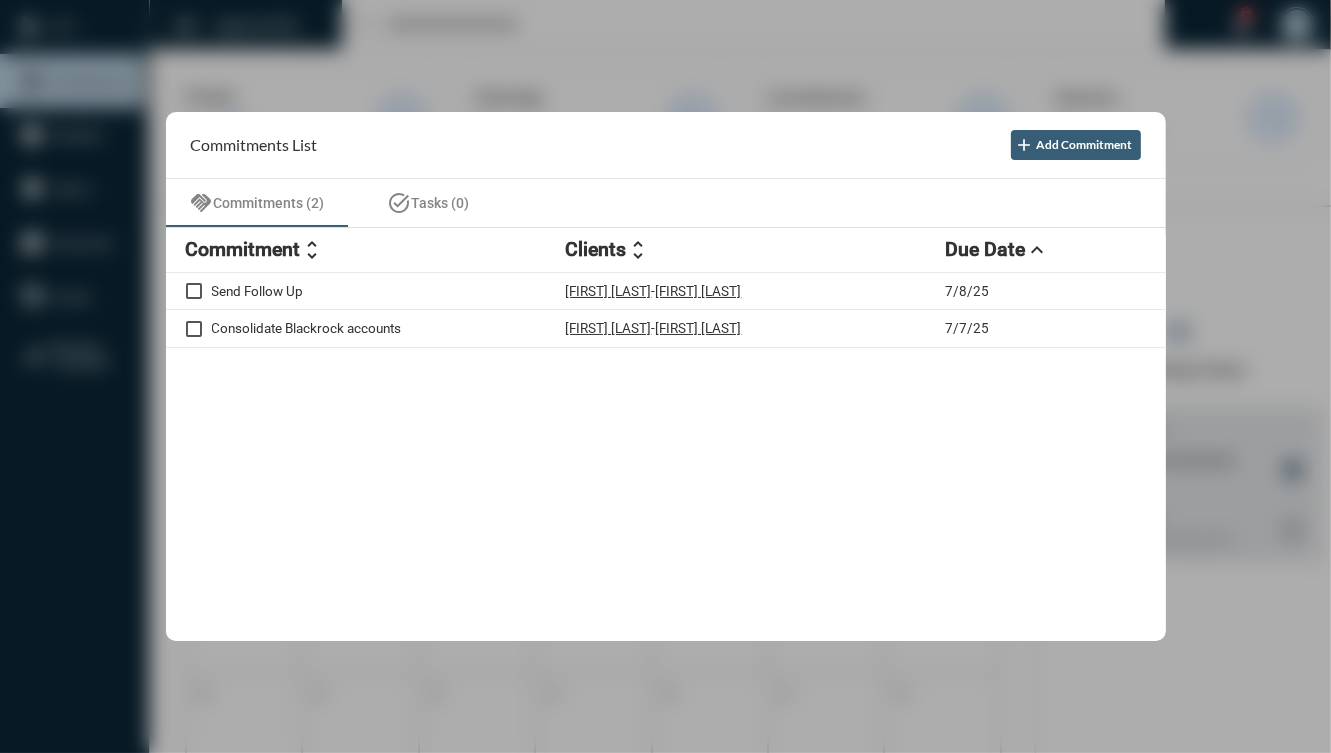 click at bounding box center [665, 376] 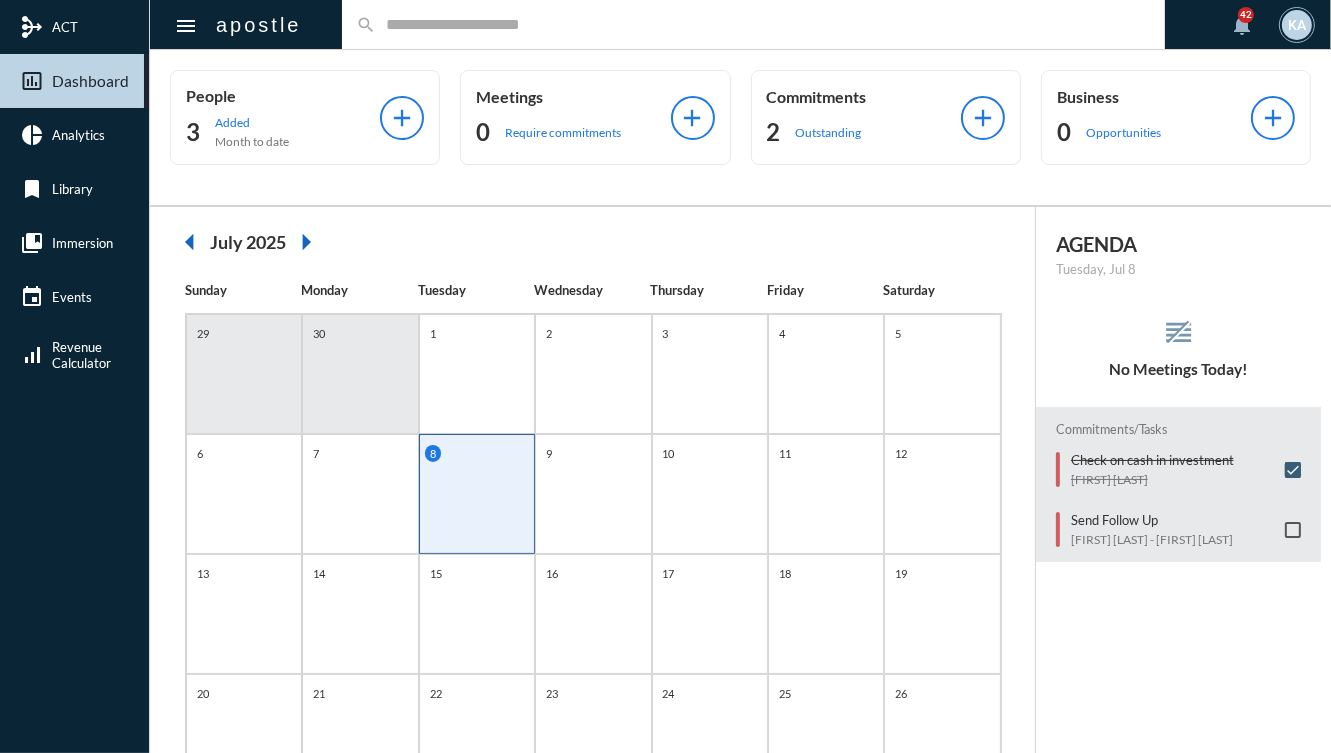 click on "search" at bounding box center [754, 24] 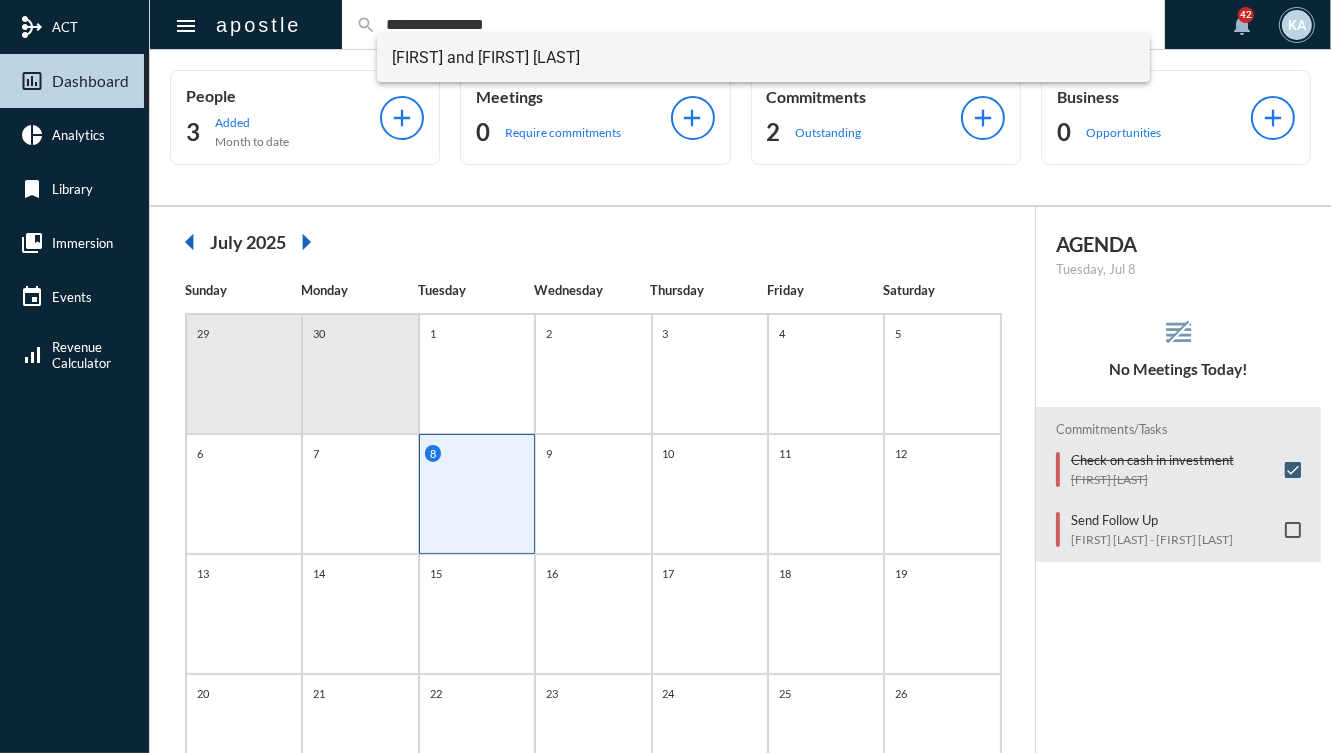 type on "**********" 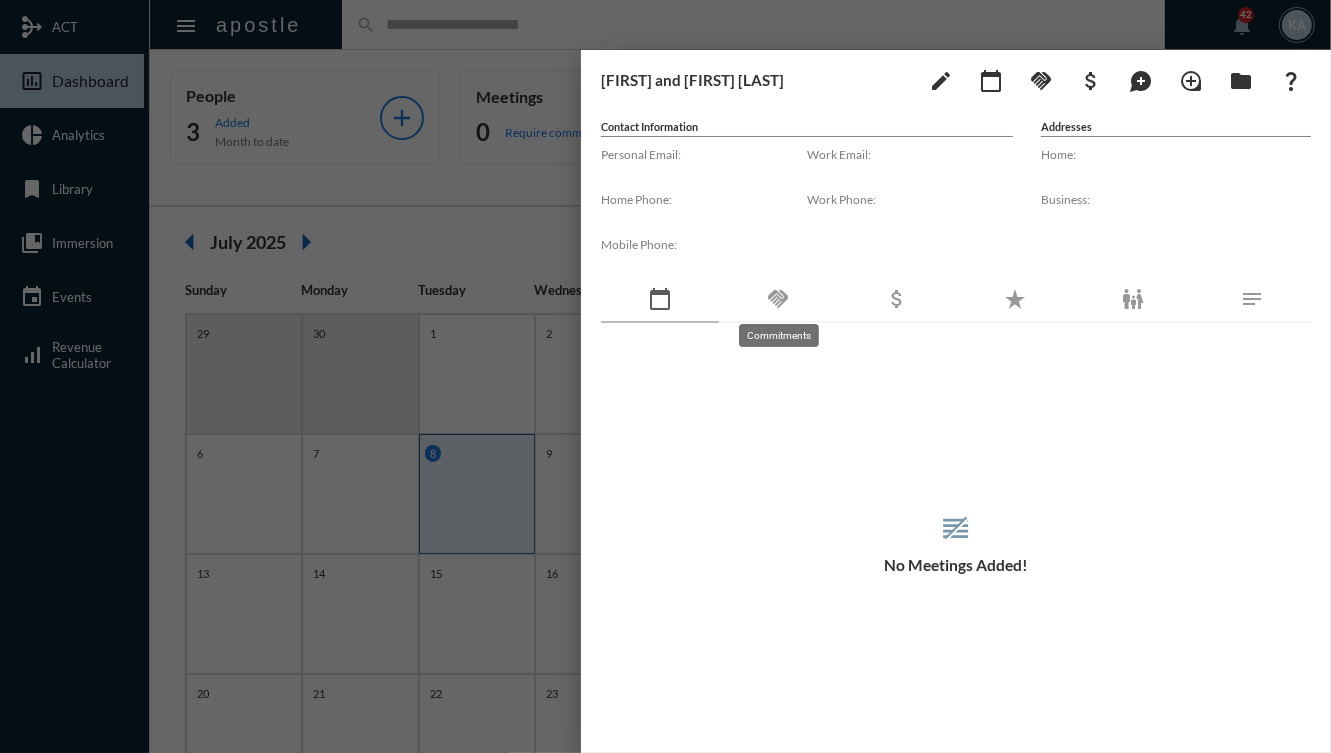 click on "handshake" at bounding box center [778, 299] 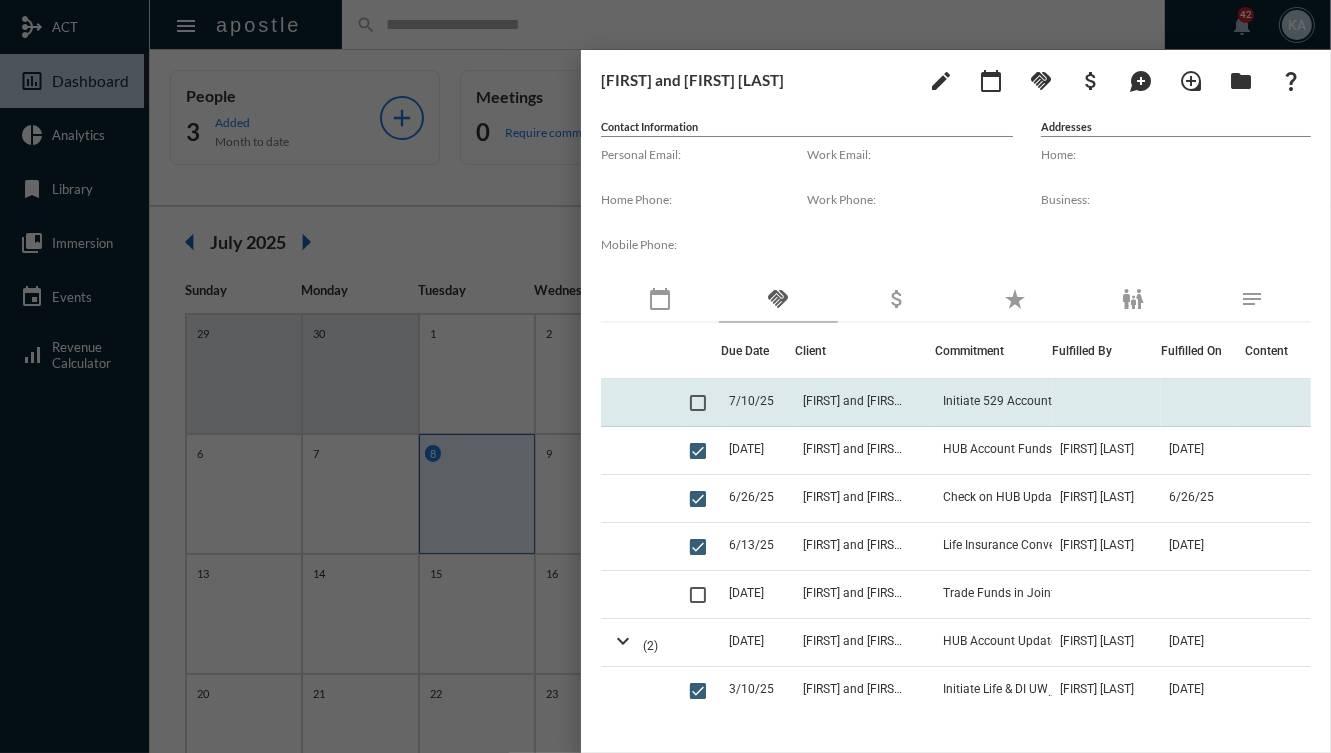 click on "7/10/25" at bounding box center (758, 403) 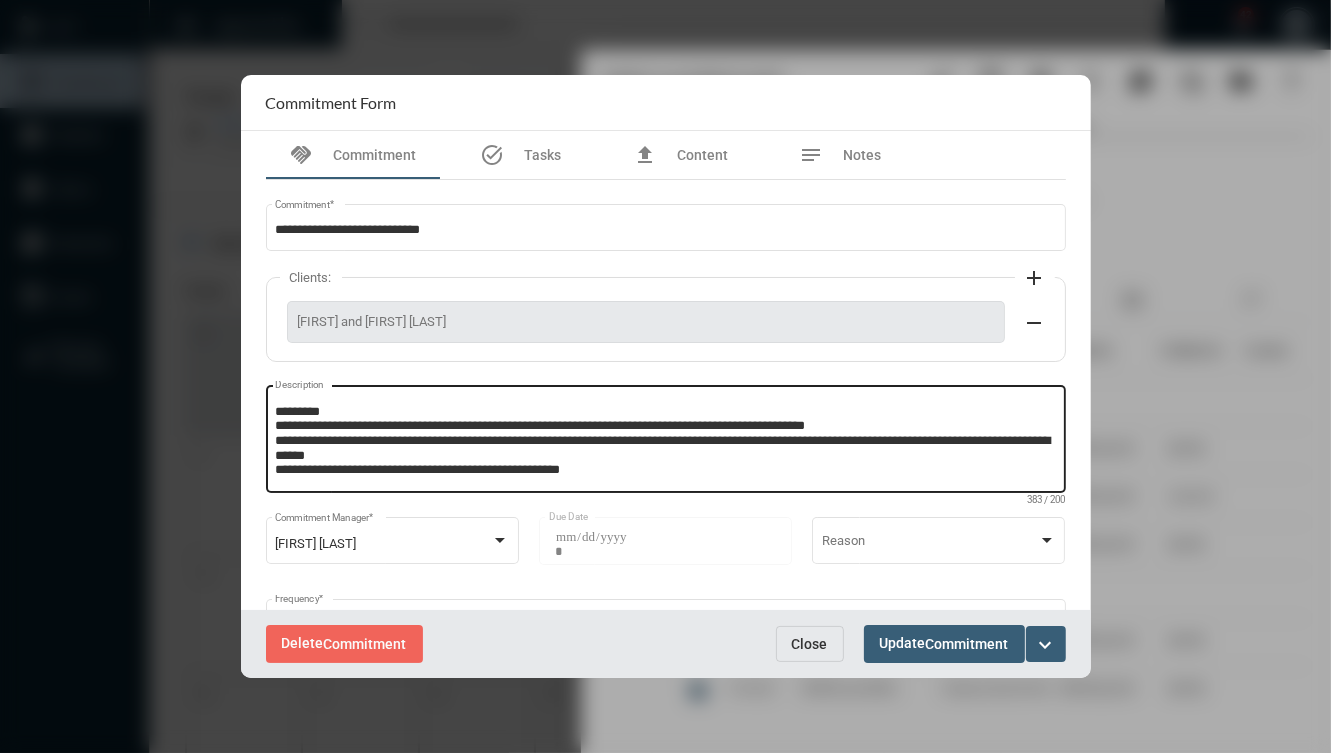 scroll, scrollTop: 56, scrollLeft: 0, axis: vertical 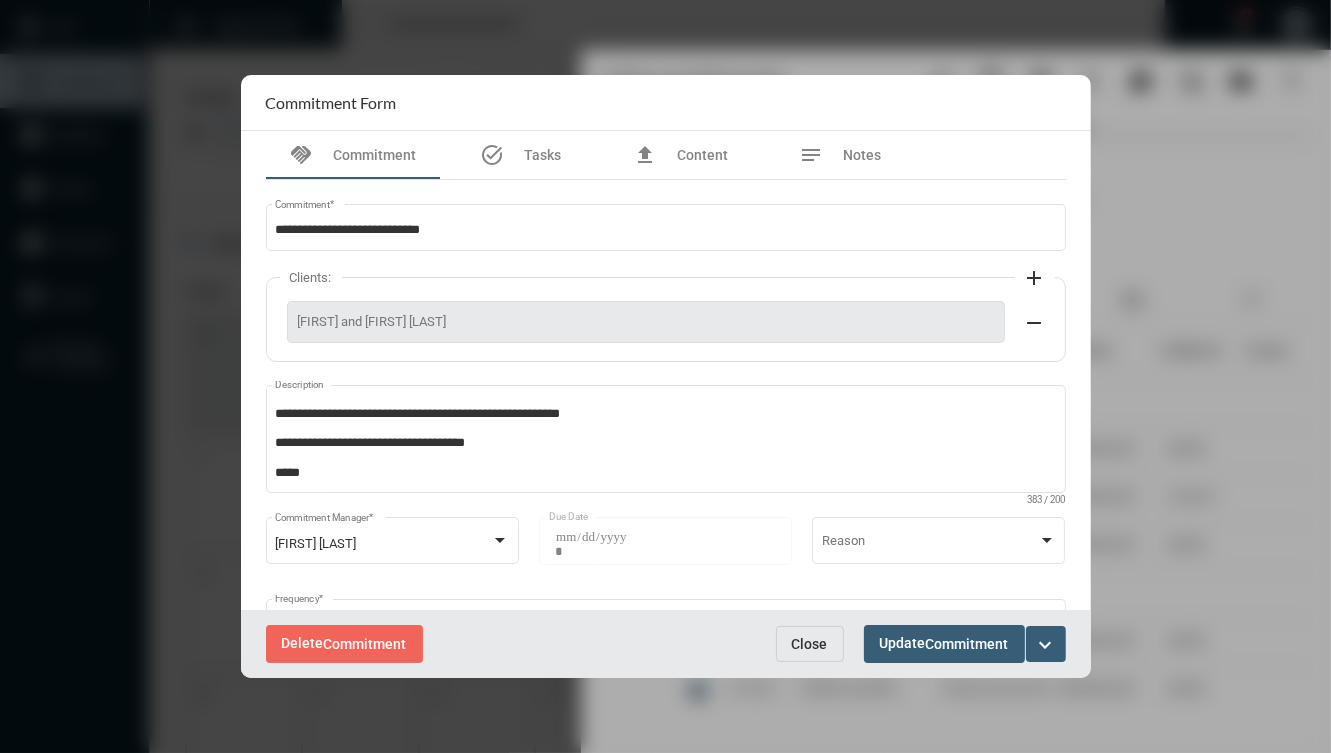 click on "expand_more" at bounding box center [1046, 645] 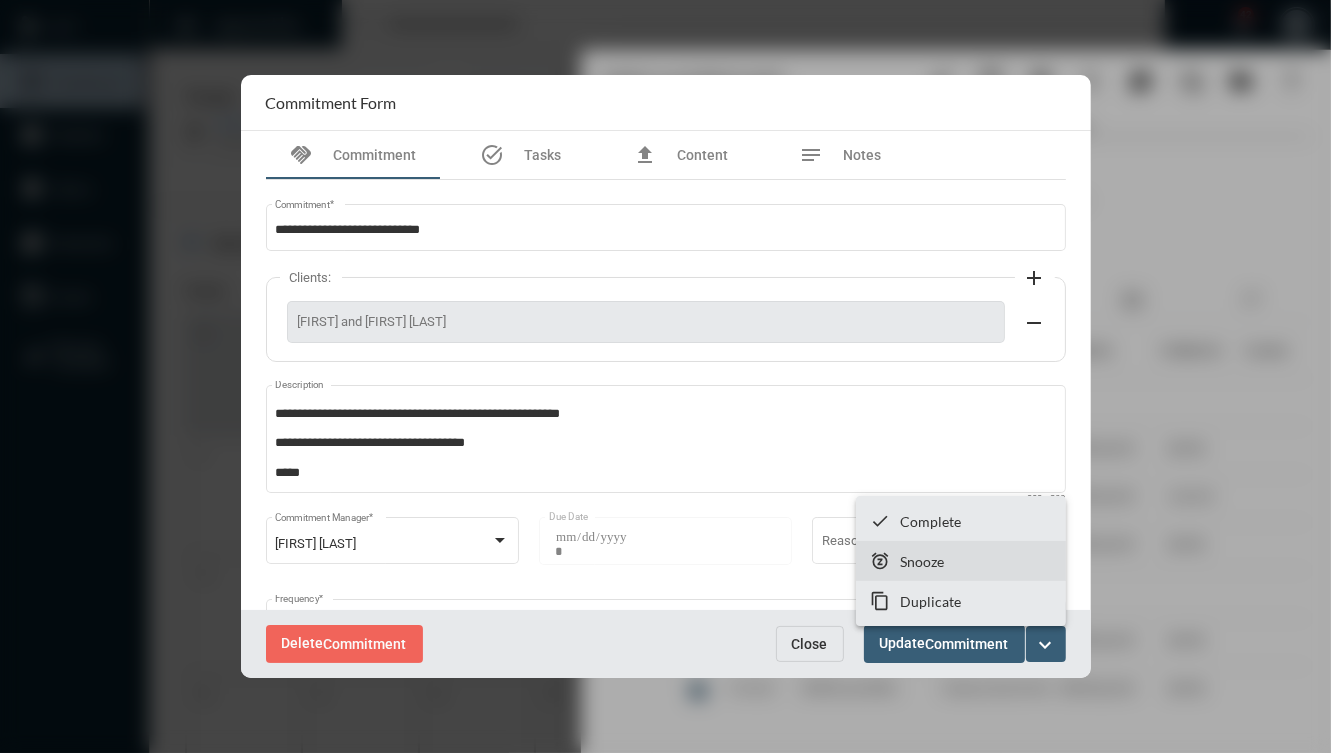 click on "snooze Snooze" at bounding box center (961, 561) 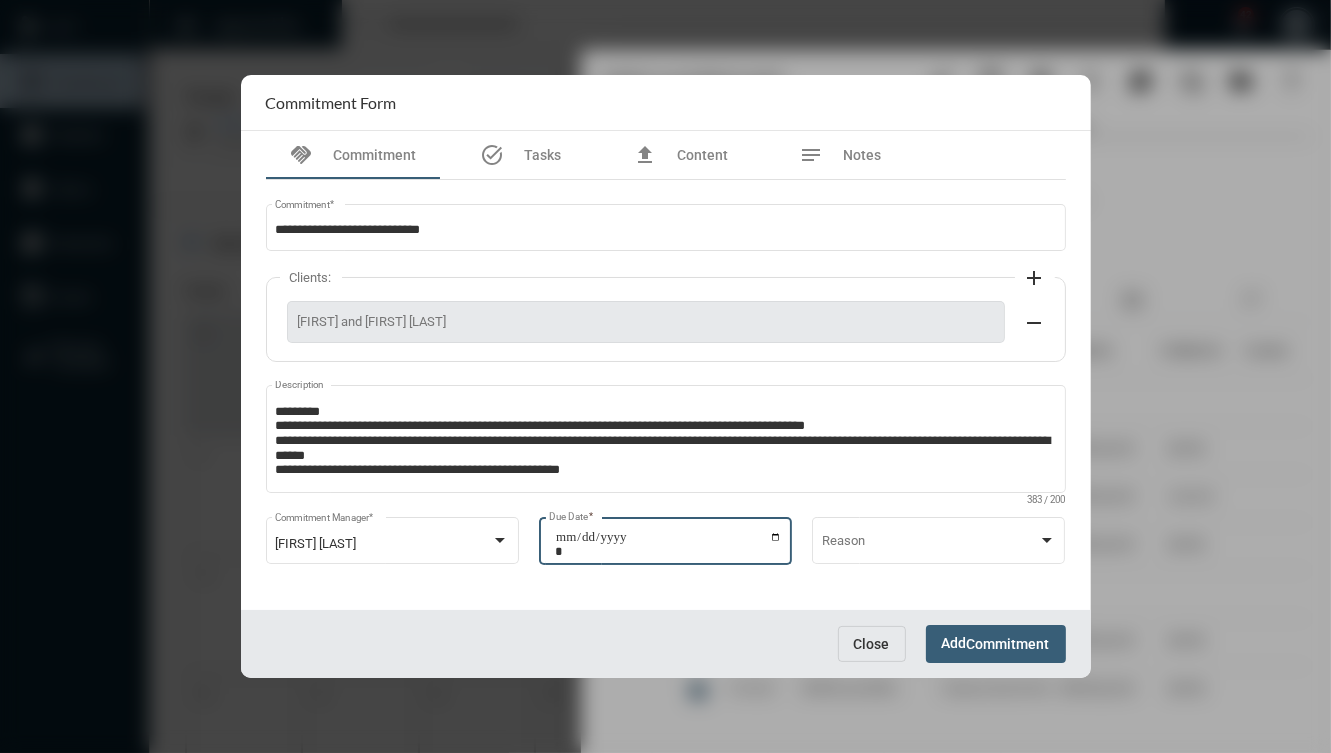 click on "**********" at bounding box center [668, 544] 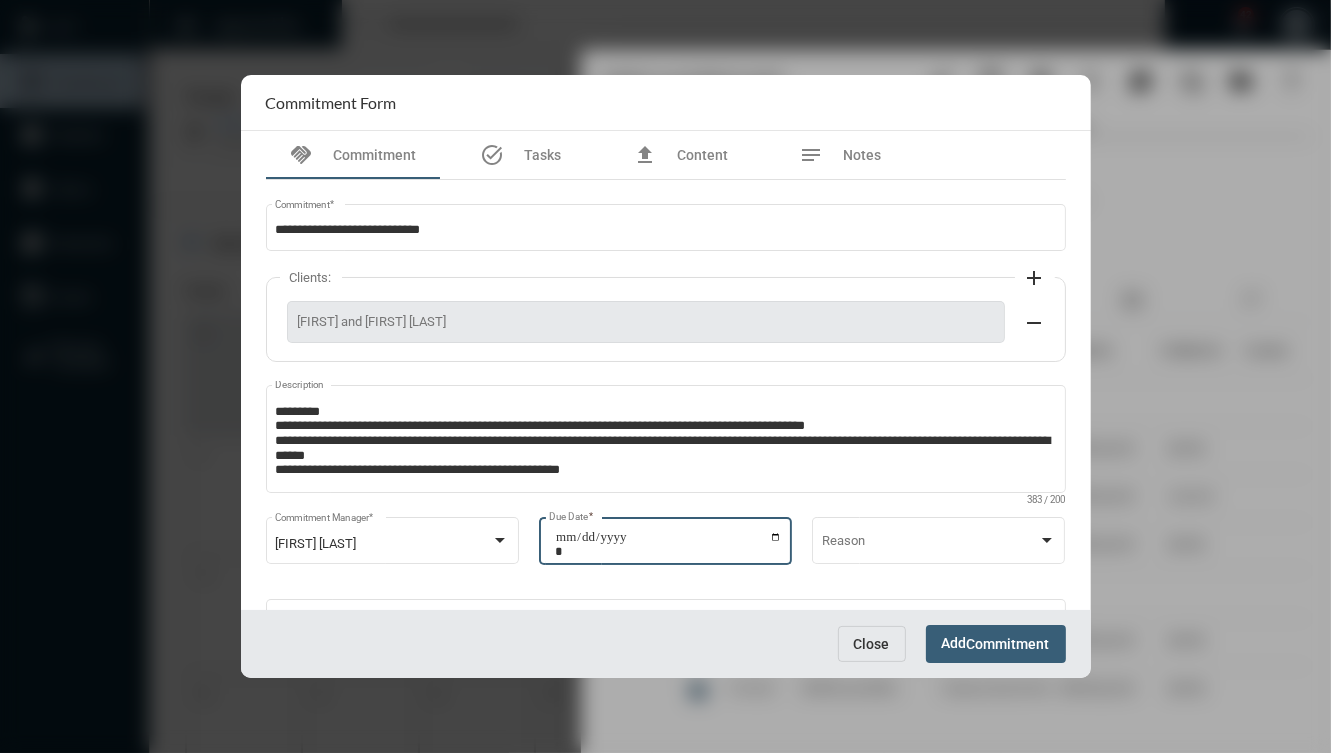 click on "Close   Add   Commitment" at bounding box center [666, 643] 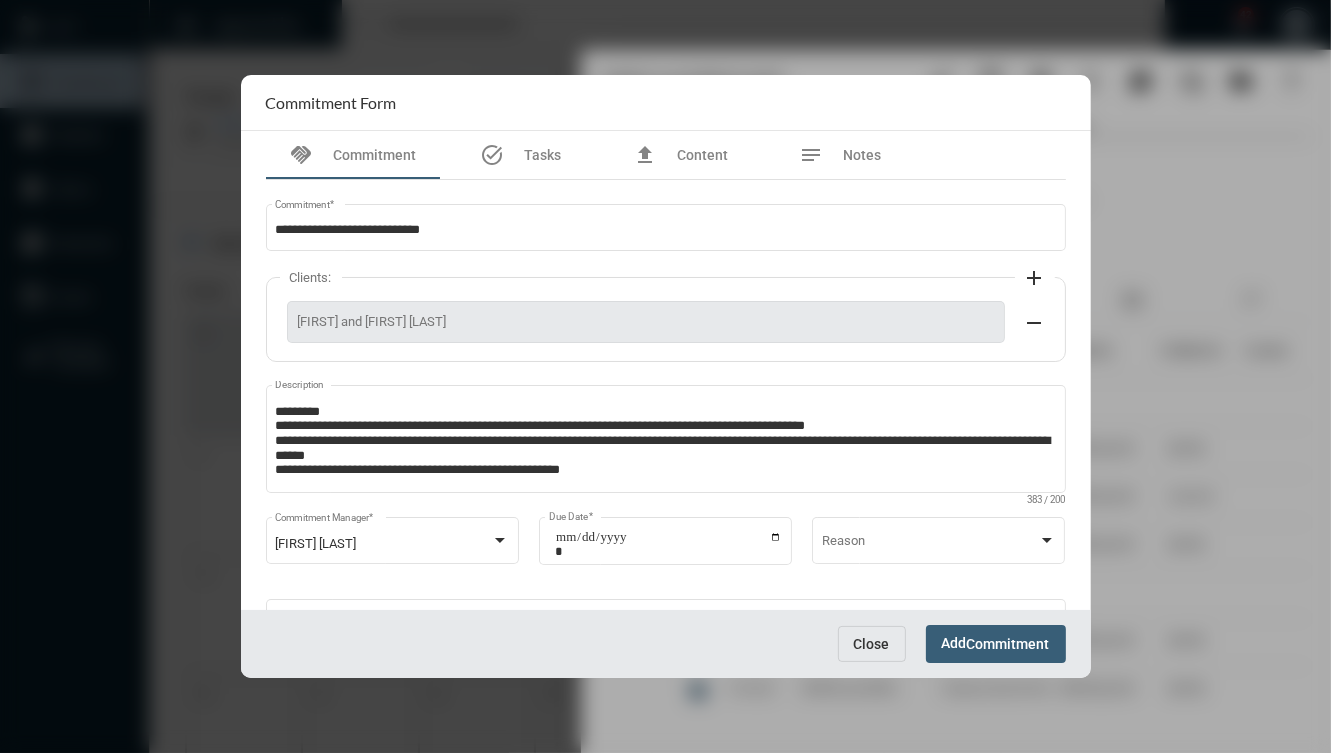 click on "Add   Commitment" at bounding box center (996, 643) 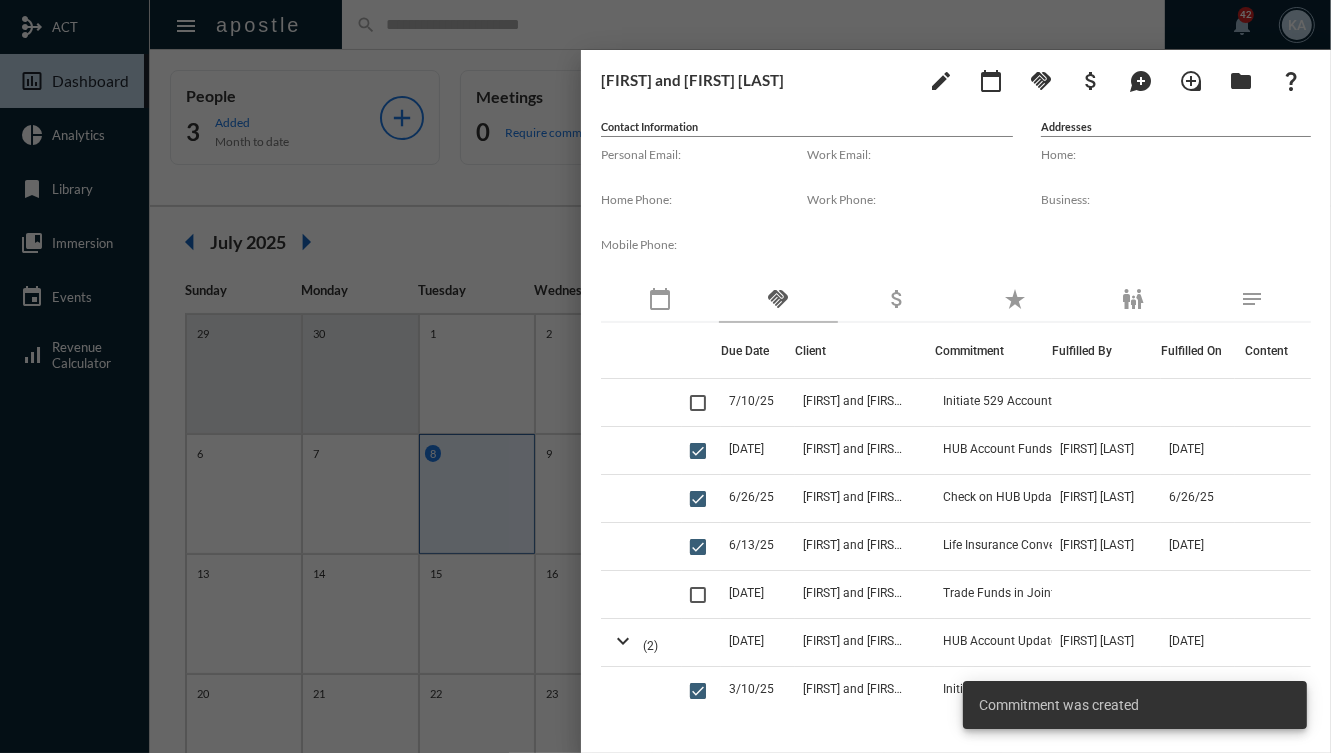 click at bounding box center (665, 376) 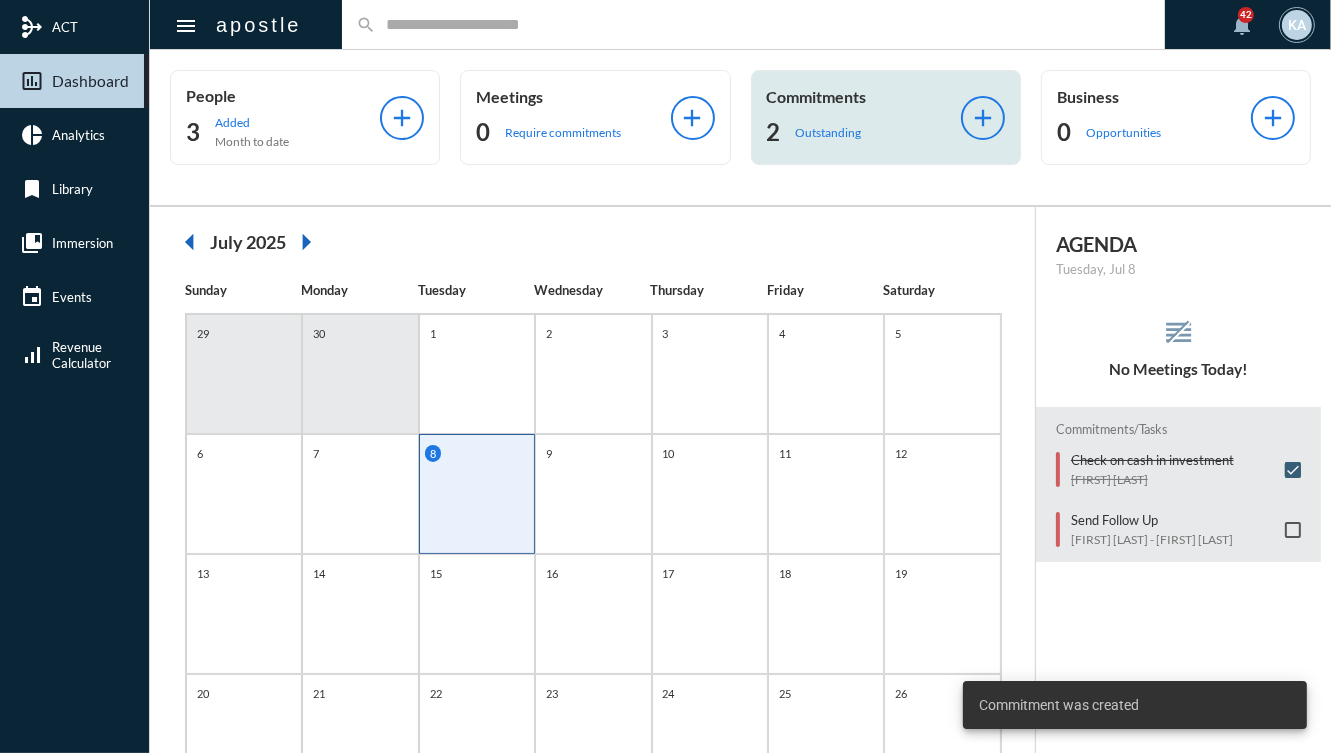 click on "Commitments 2 Outstanding add" at bounding box center (886, 117) 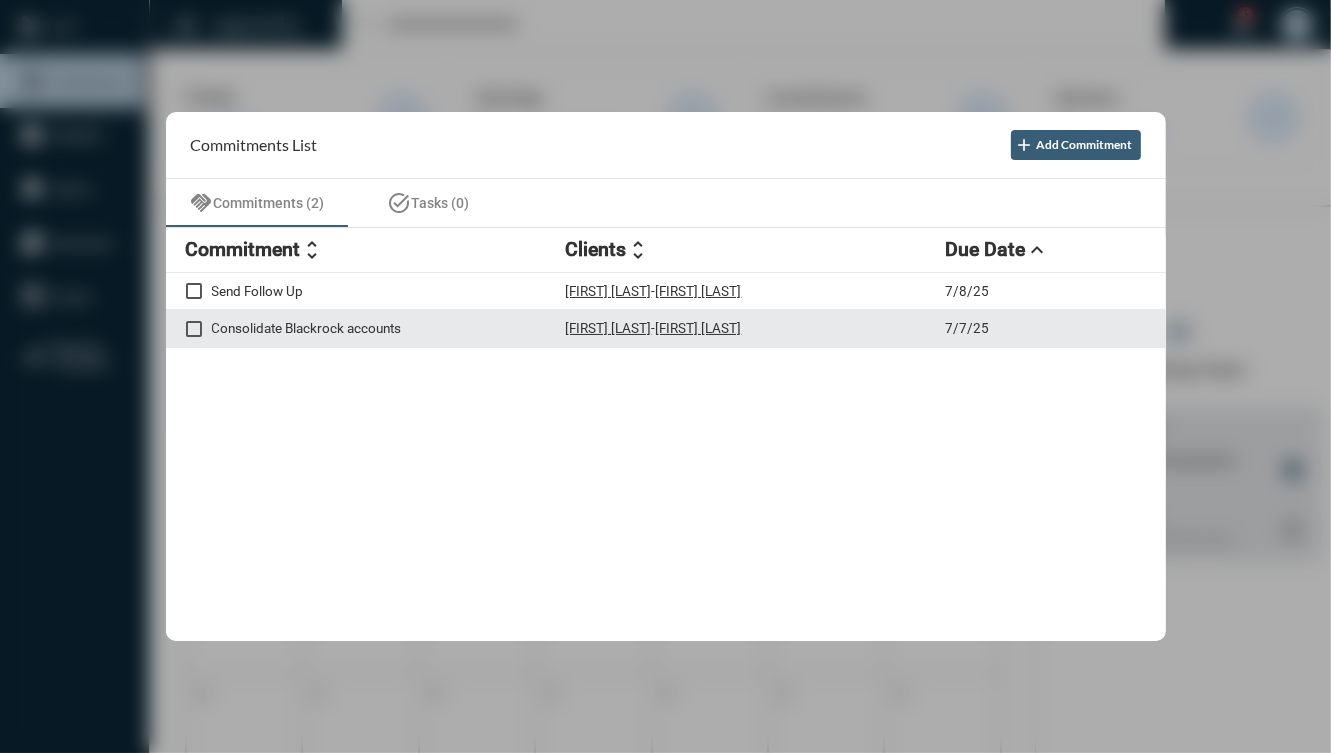 click on "Consolidate Blackrock accounts   [FIRST] [LAST]    -   [FIRST] [LAST]  7/7/25" at bounding box center (666, 329) 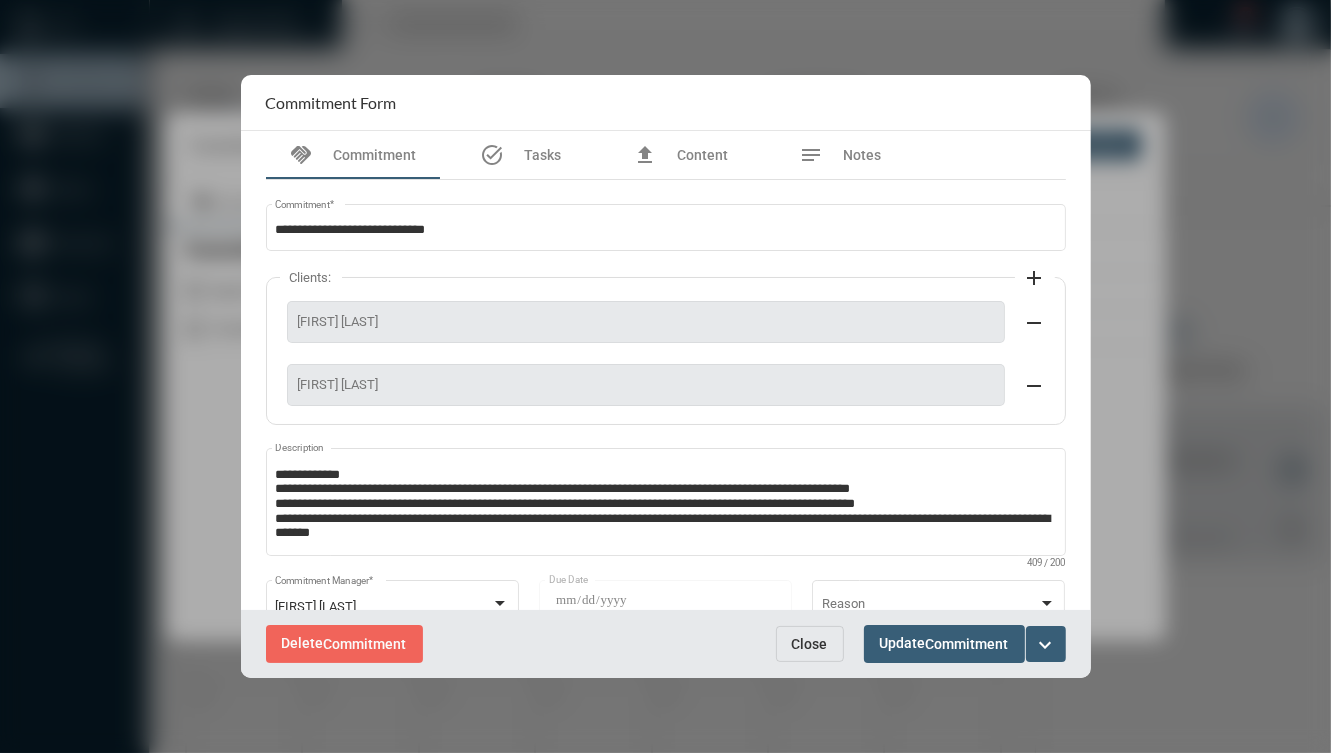 click on "expand_more" at bounding box center (1046, 644) 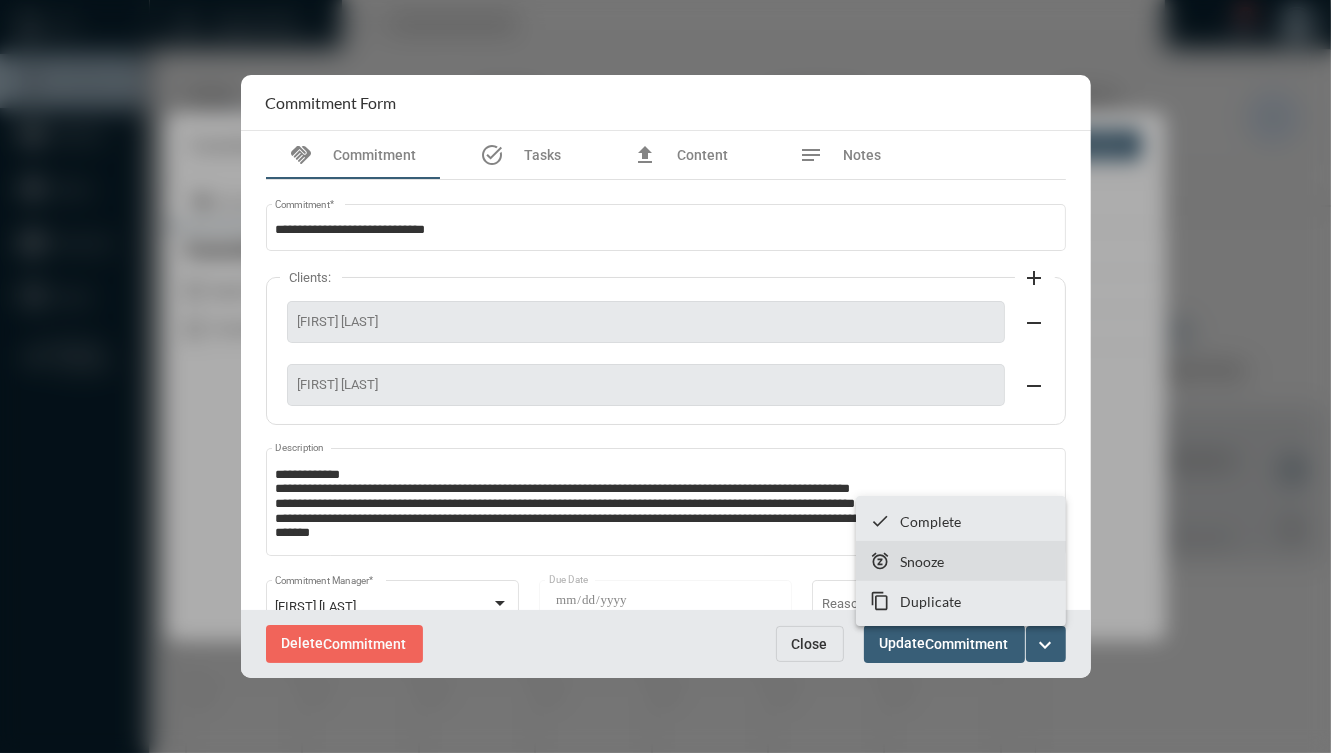 click on "snooze Snooze" at bounding box center (961, 561) 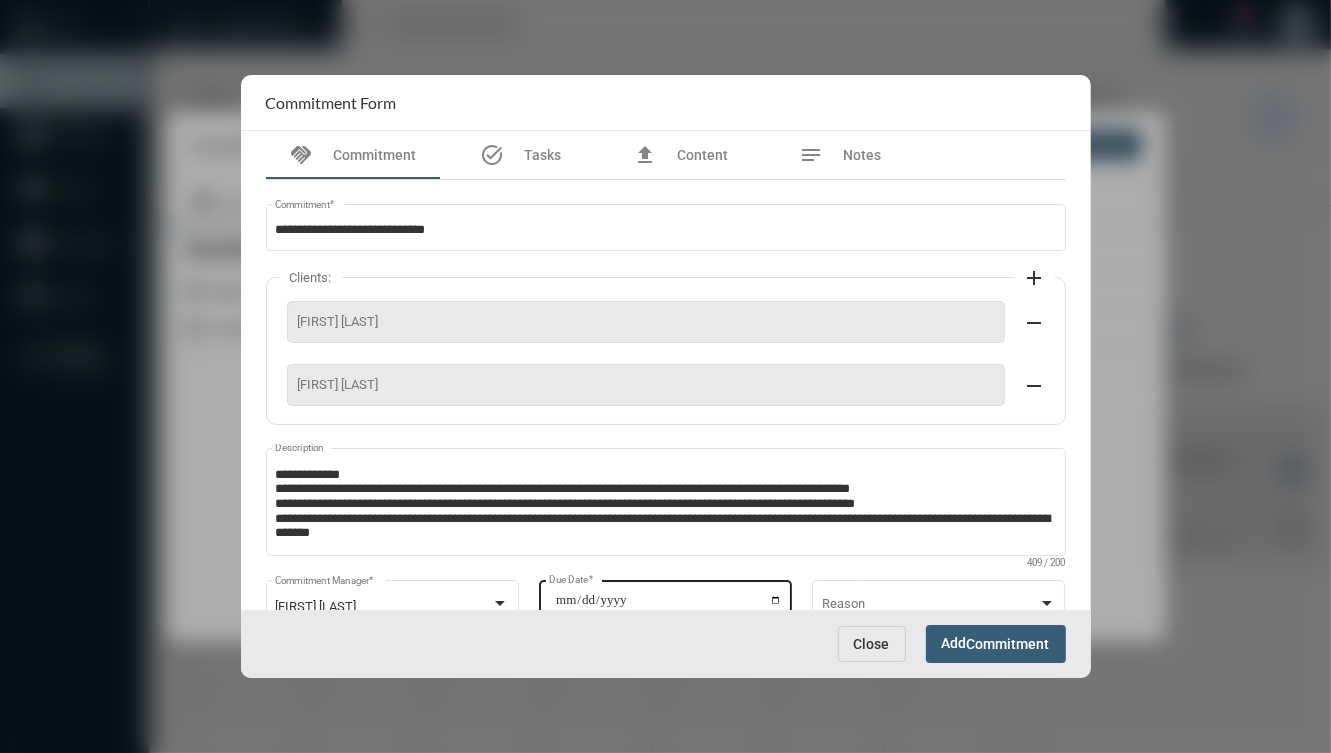 click on "**********" at bounding box center [668, 607] 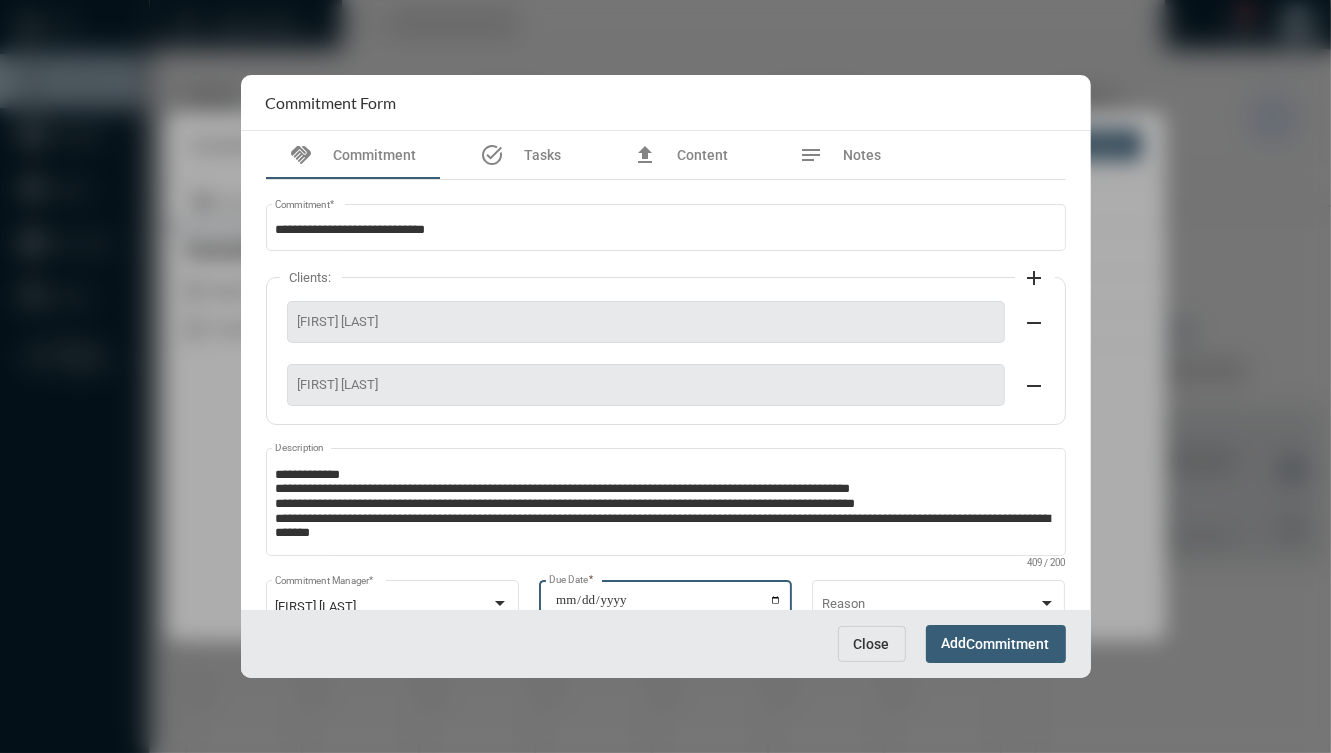 type on "**********" 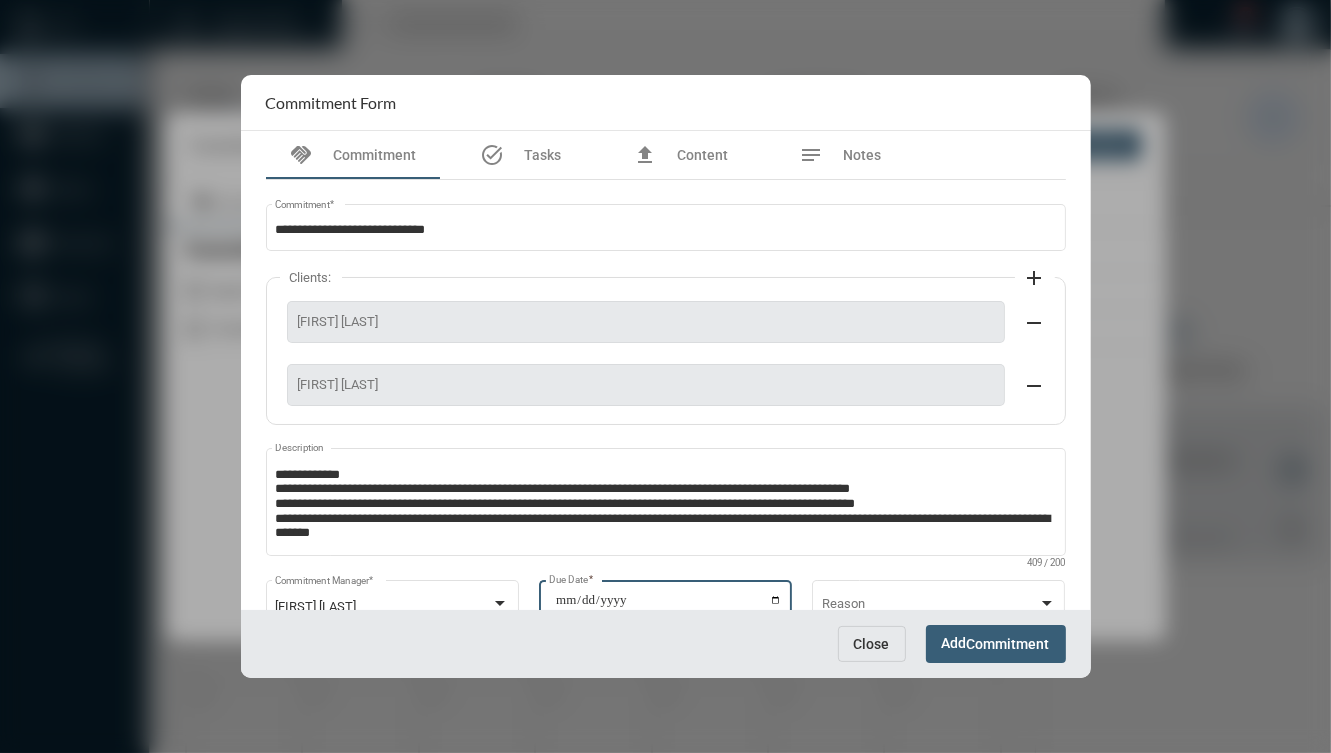 click on "Add   Commitment" at bounding box center (996, 643) 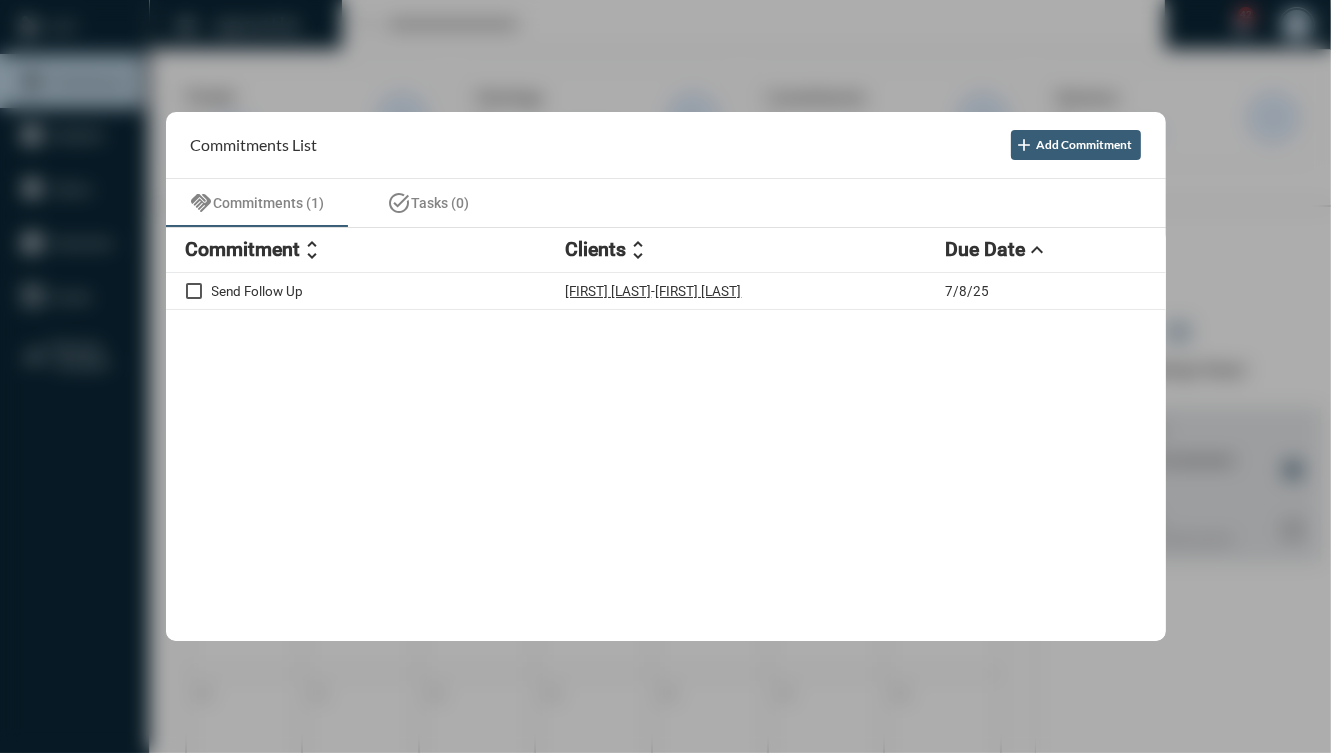 click at bounding box center [665, 376] 